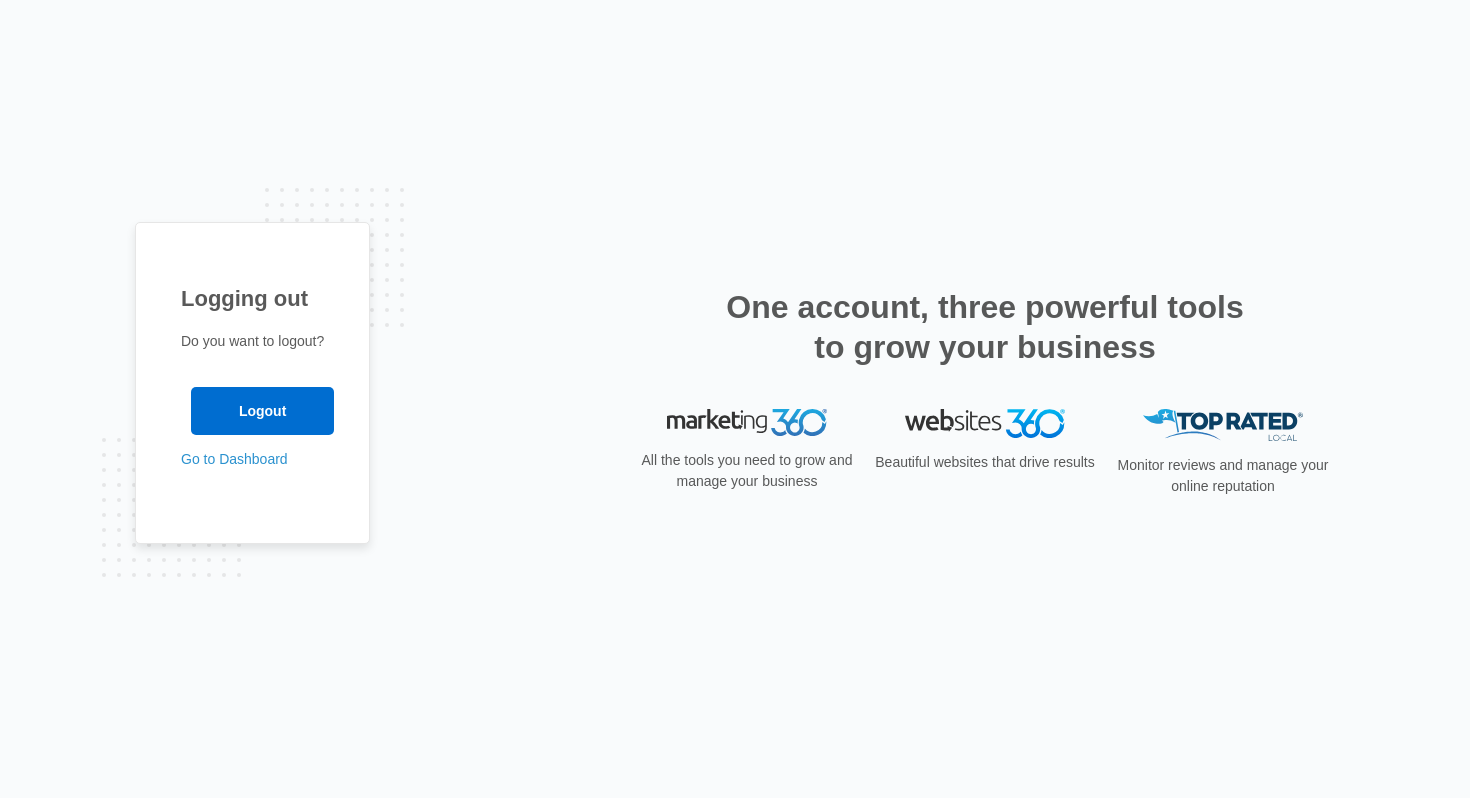 scroll, scrollTop: 0, scrollLeft: 0, axis: both 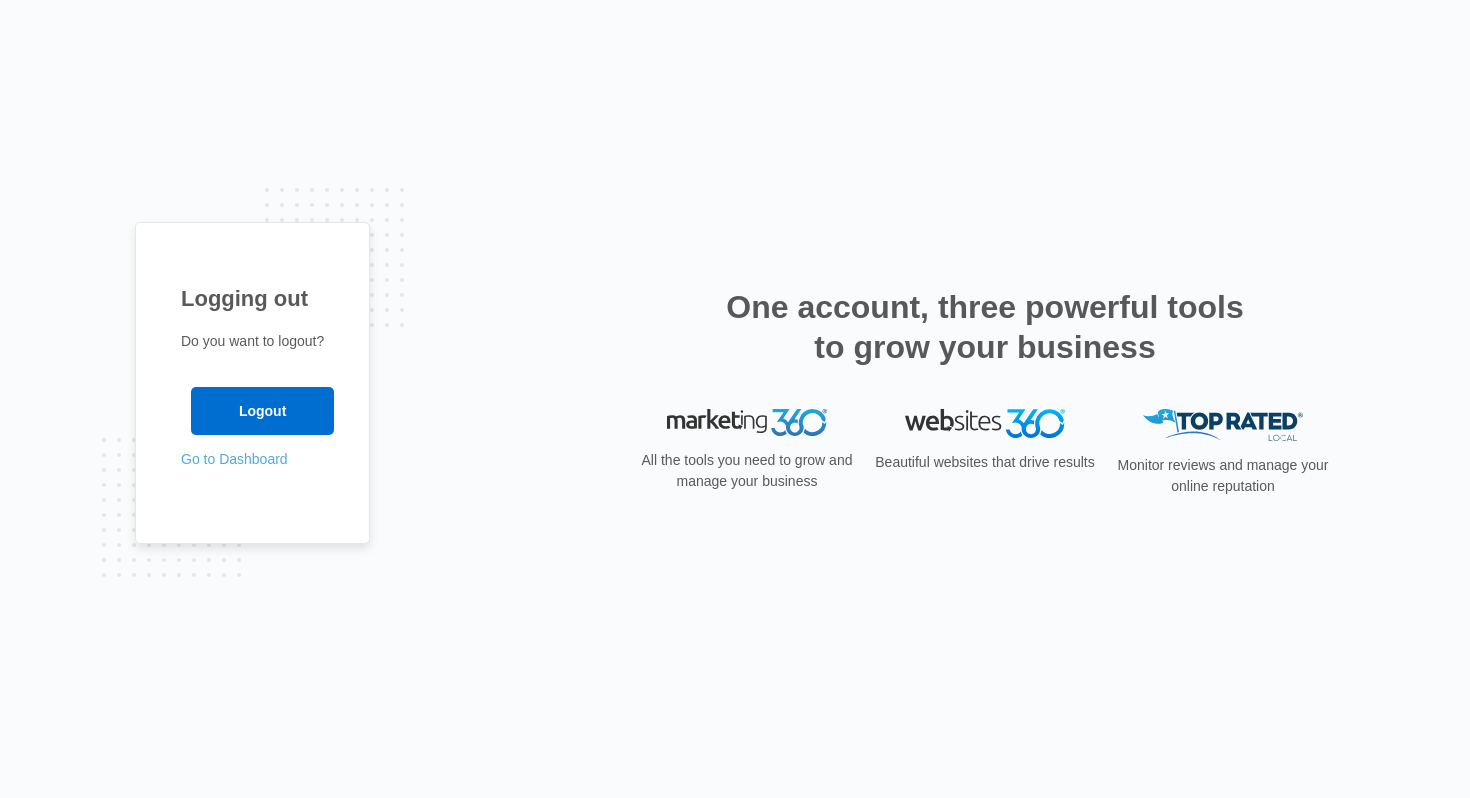 click on "Go to Dashboard" at bounding box center (234, 459) 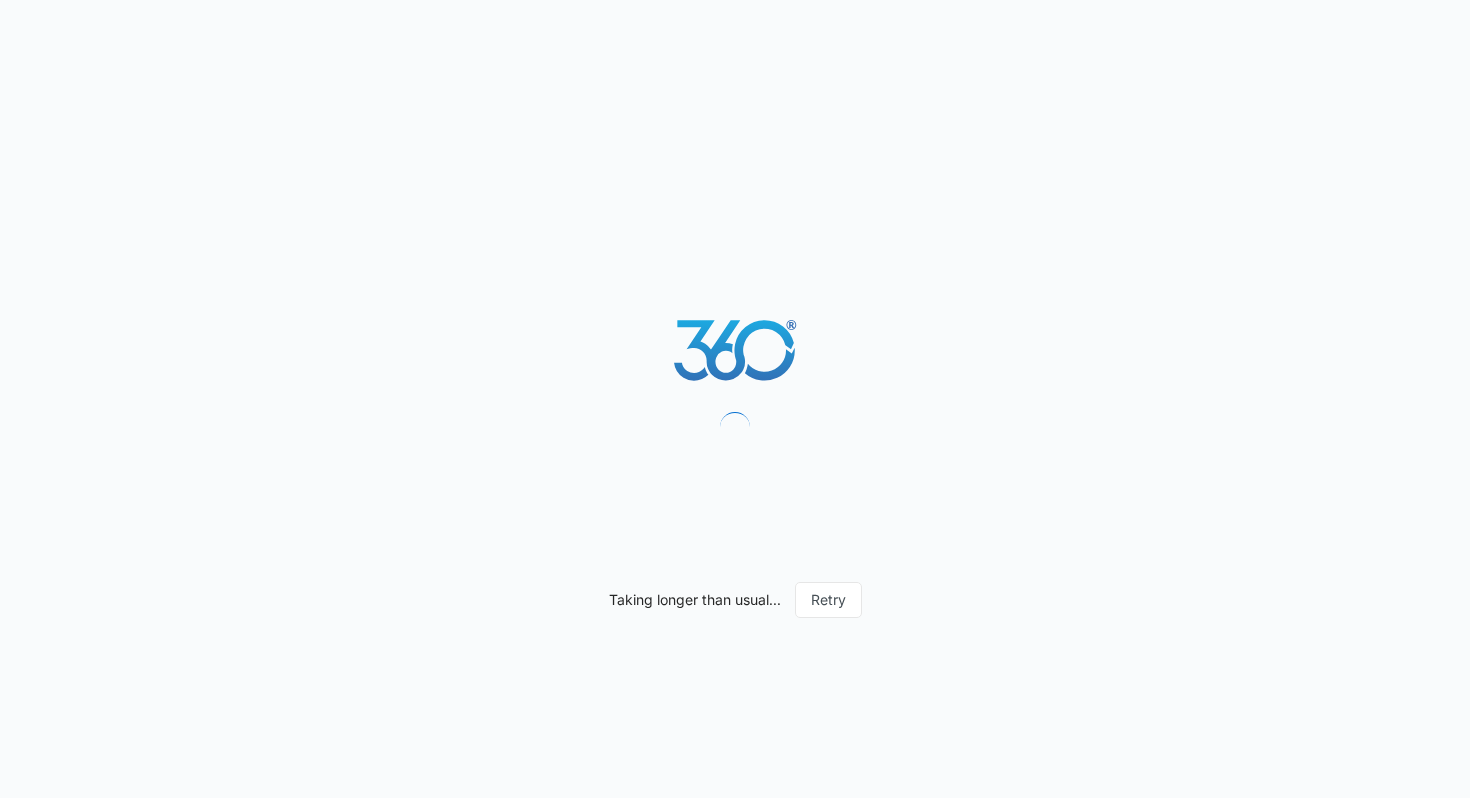scroll, scrollTop: 0, scrollLeft: 0, axis: both 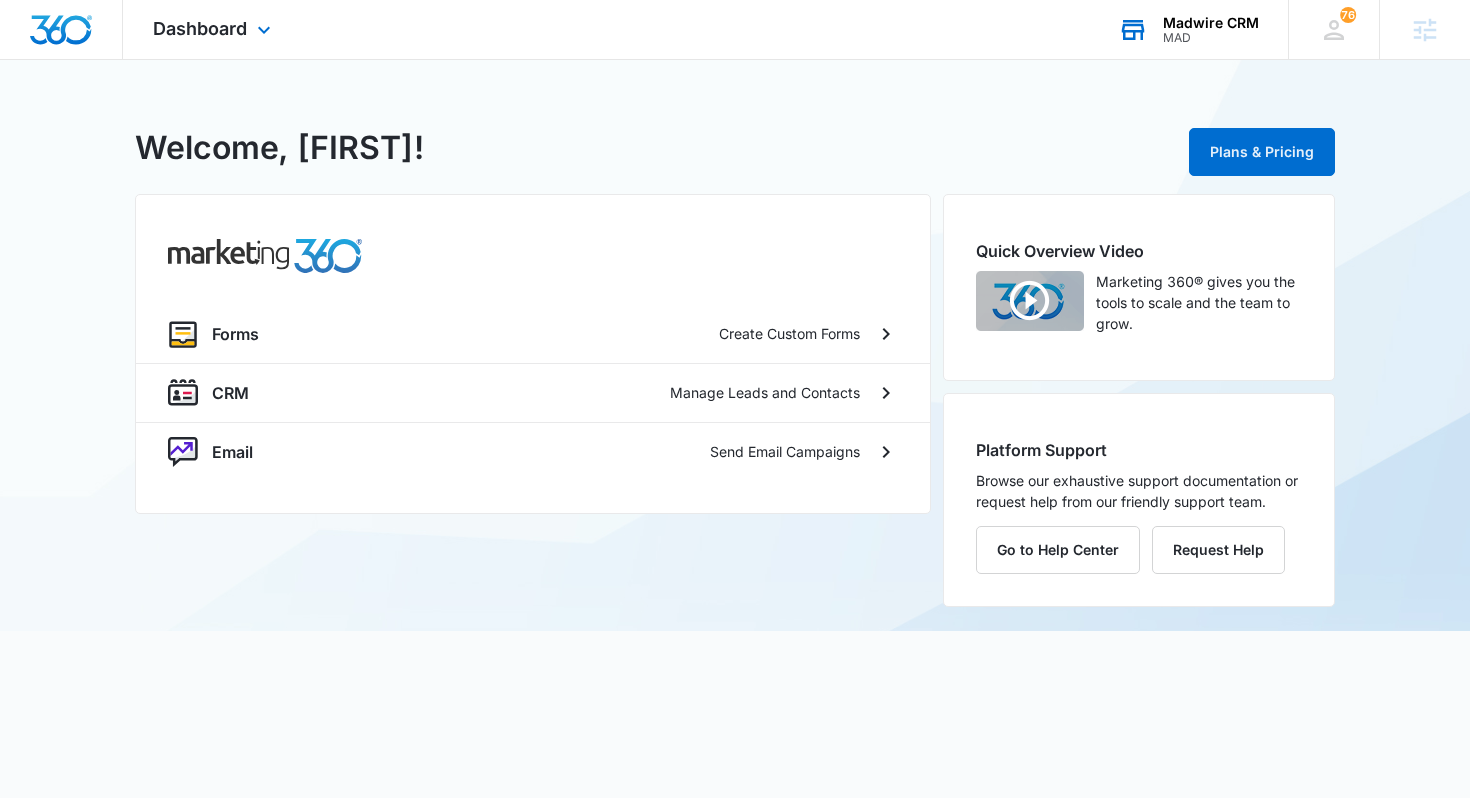 click on "MAD" at bounding box center [1211, 38] 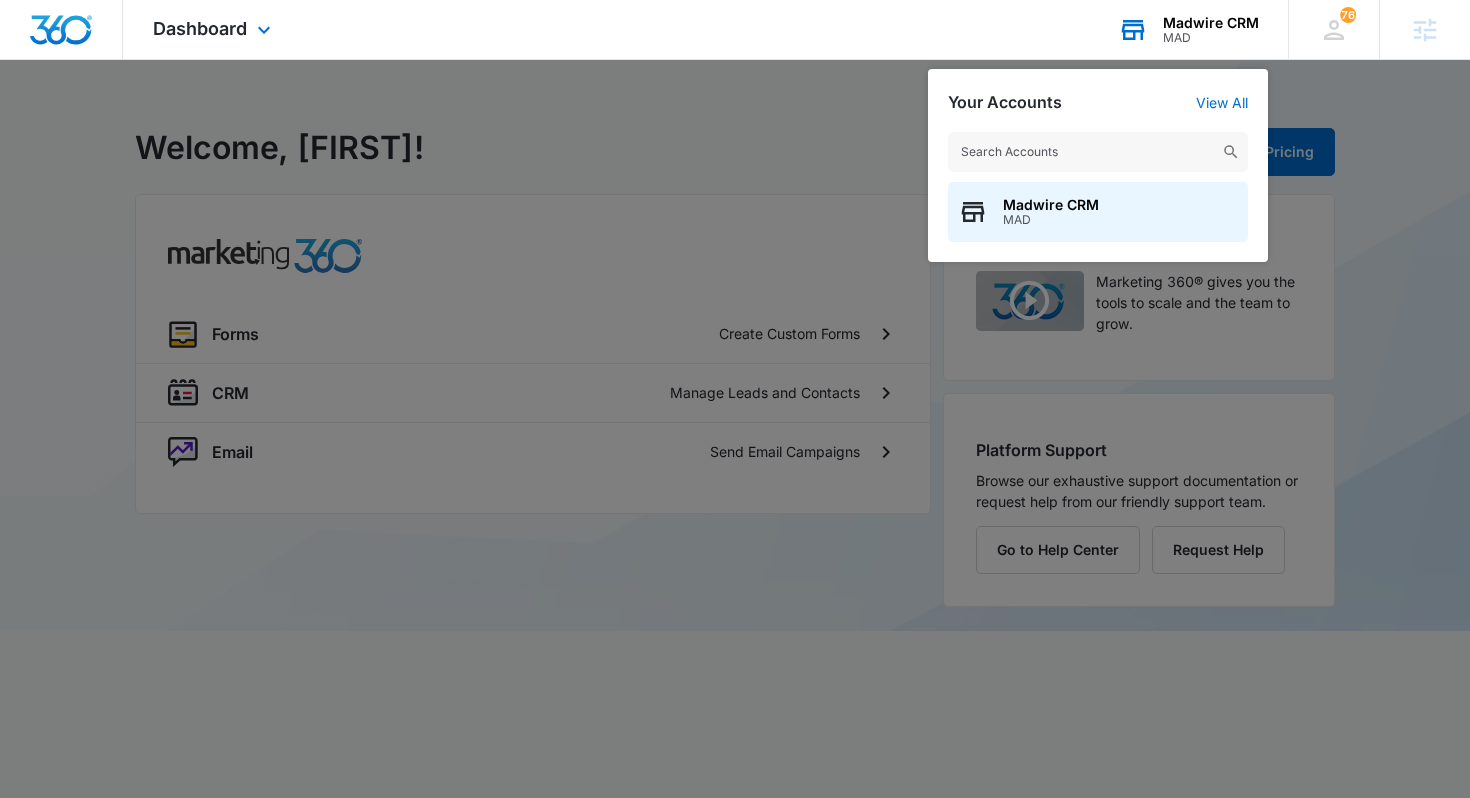 click at bounding box center [1098, 152] 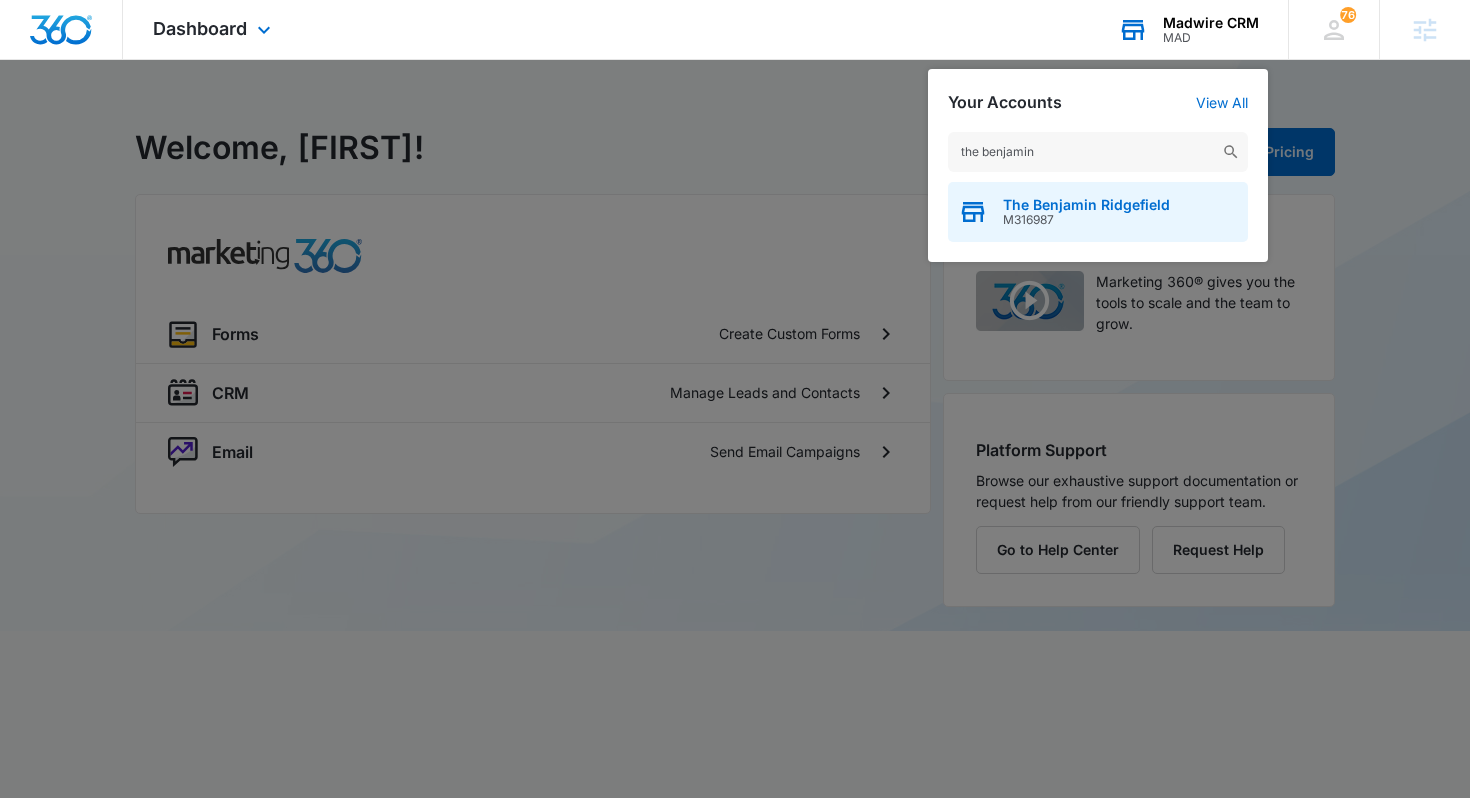 type on "the benjamin" 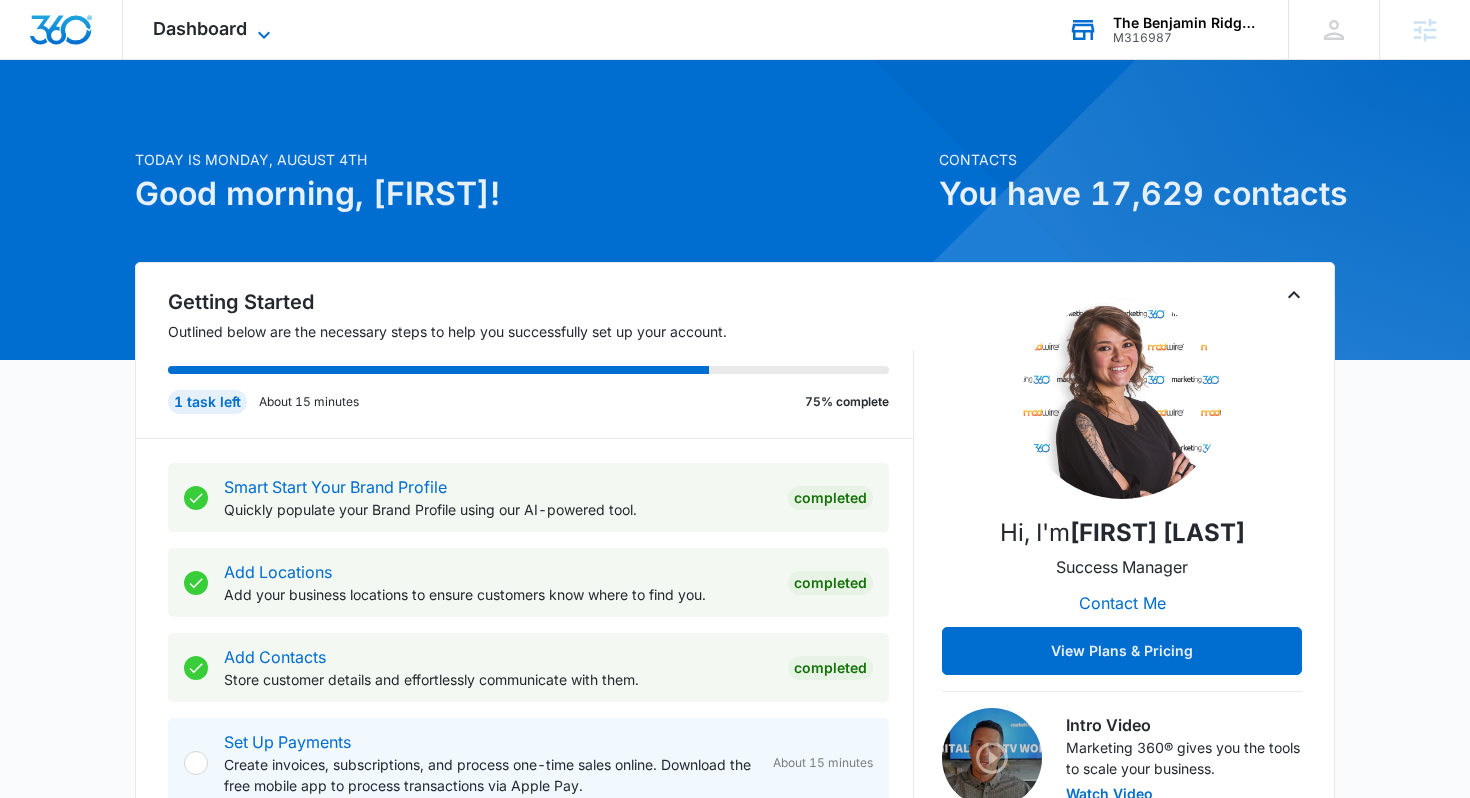 click on "Dashboard" at bounding box center [200, 28] 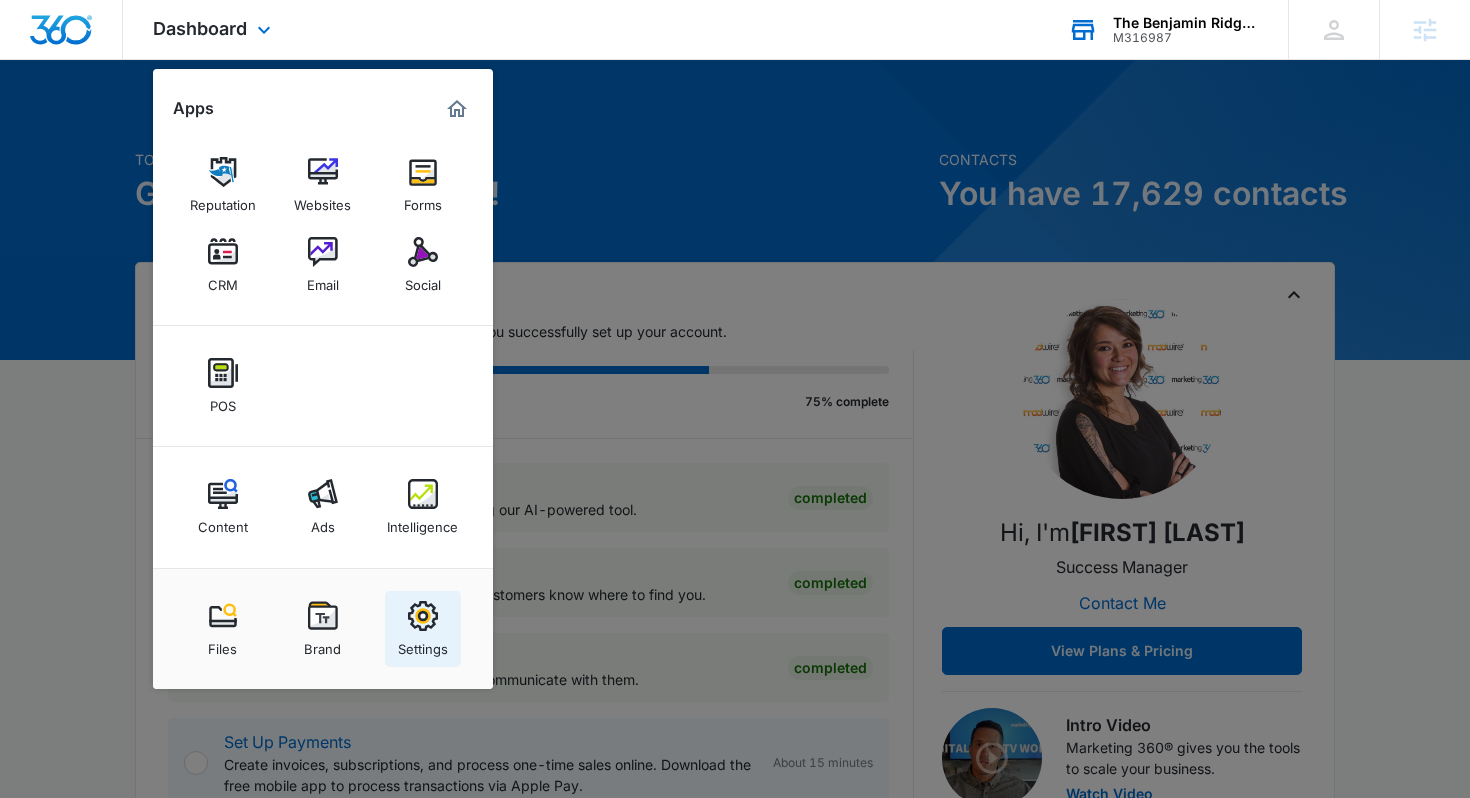 click at bounding box center [423, 616] 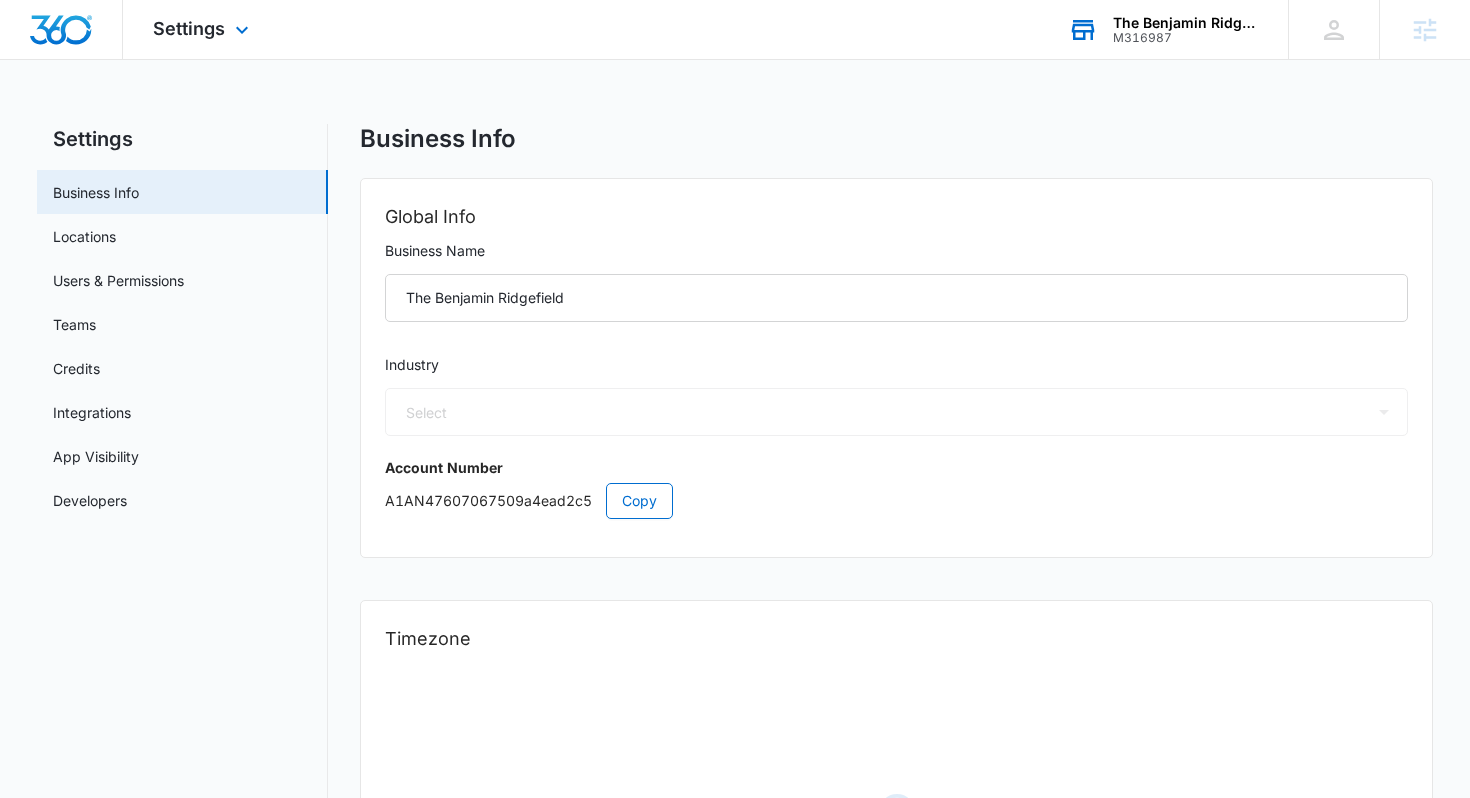 select on "US" 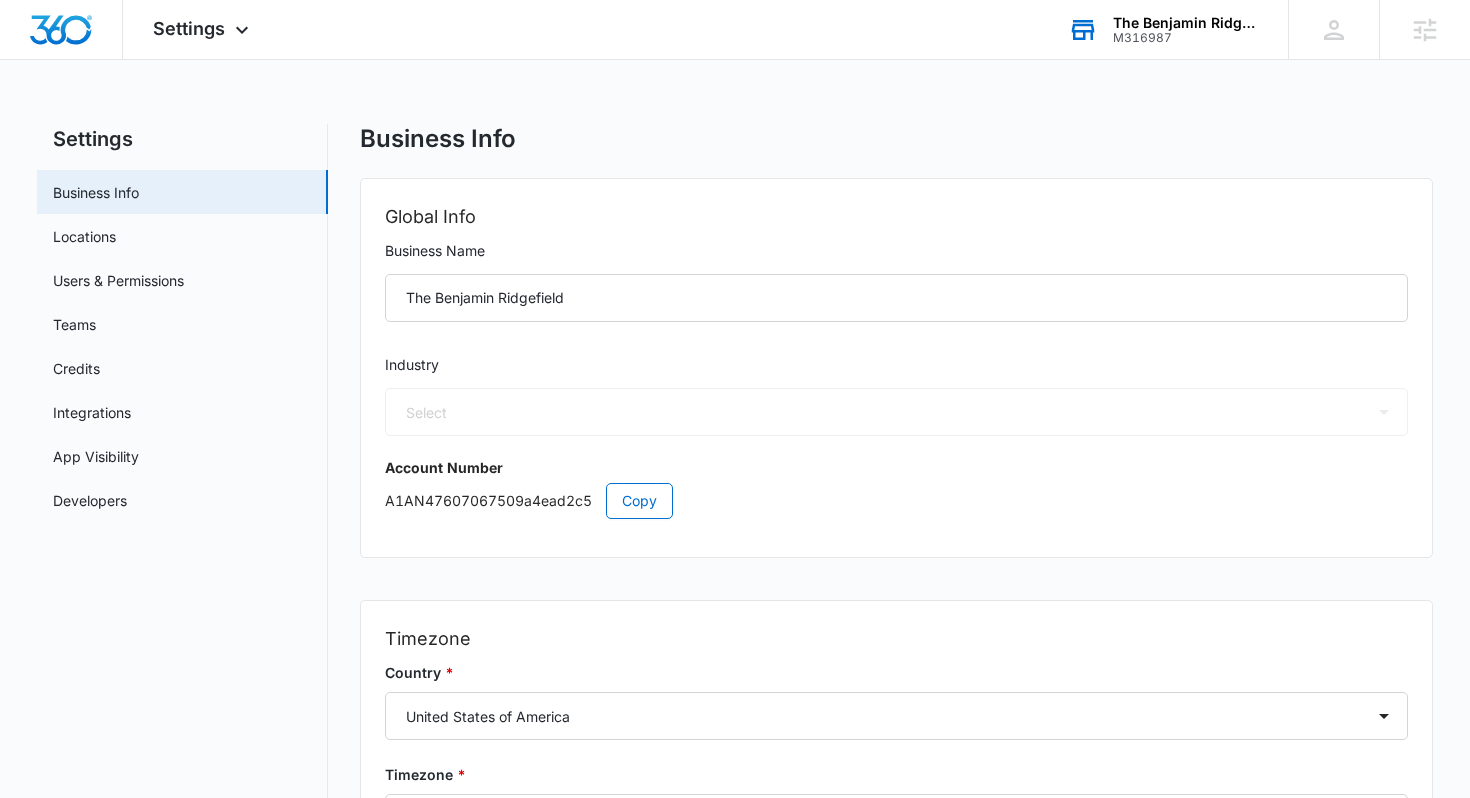 select on "11" 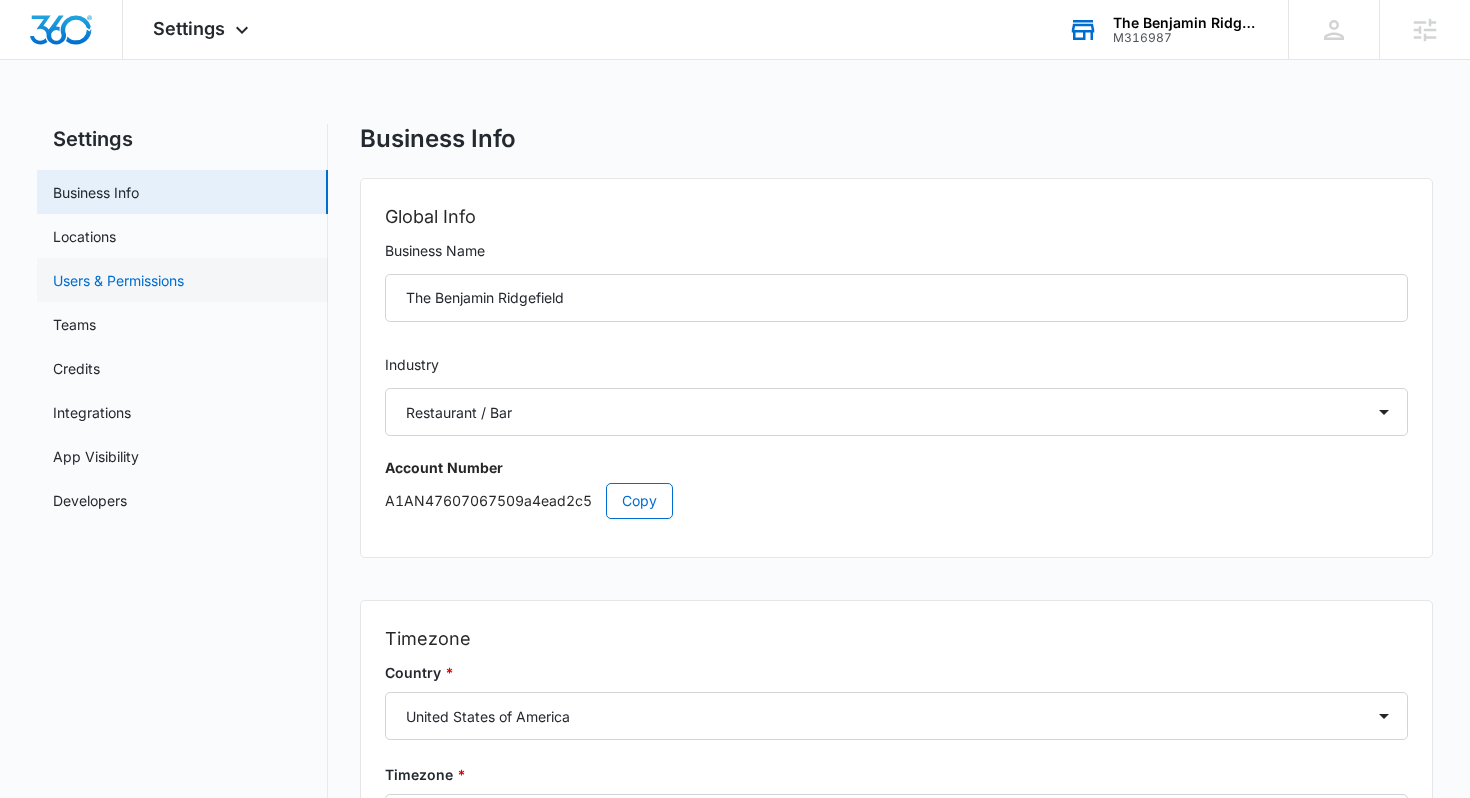 click on "Users & Permissions" at bounding box center (118, 280) 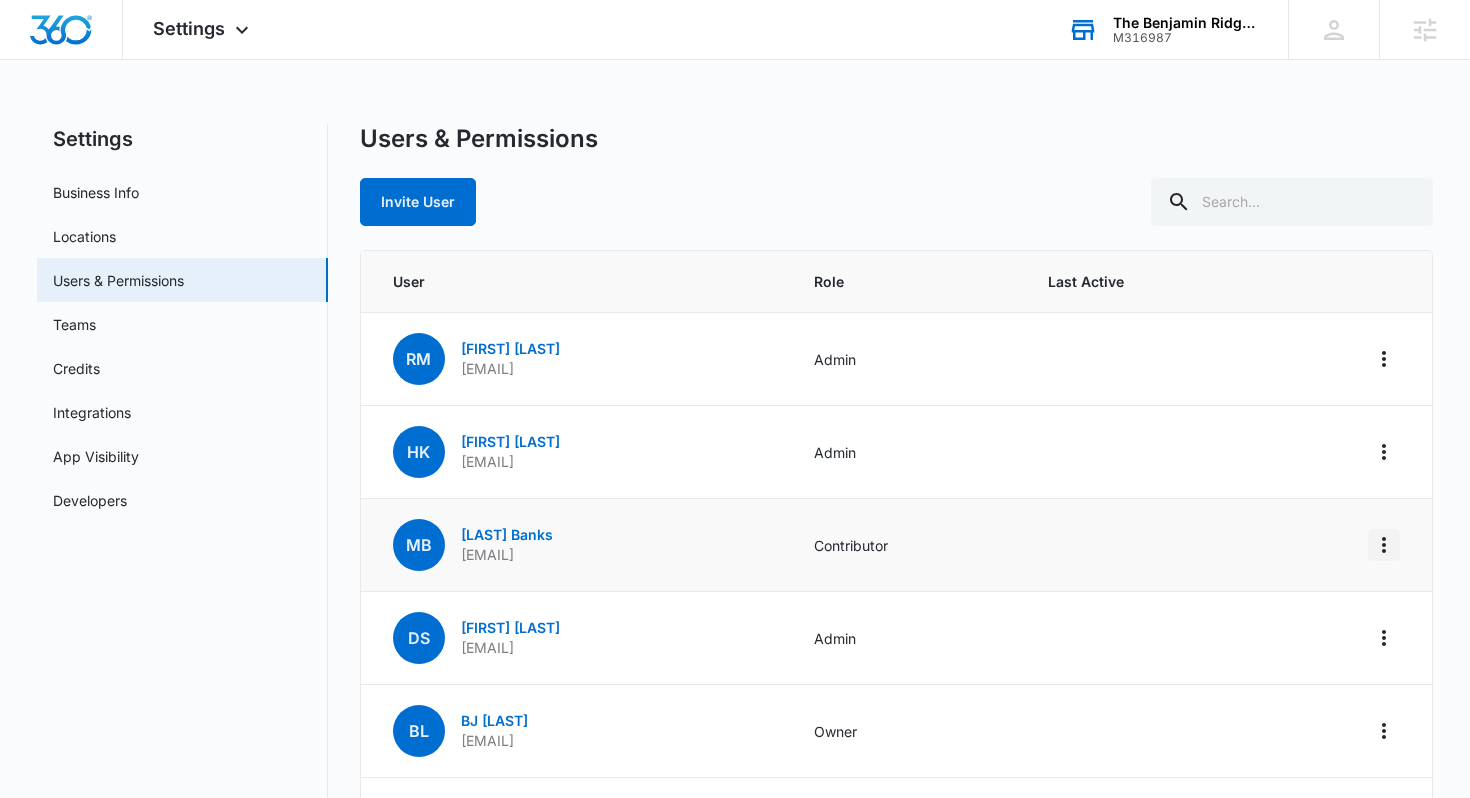 click 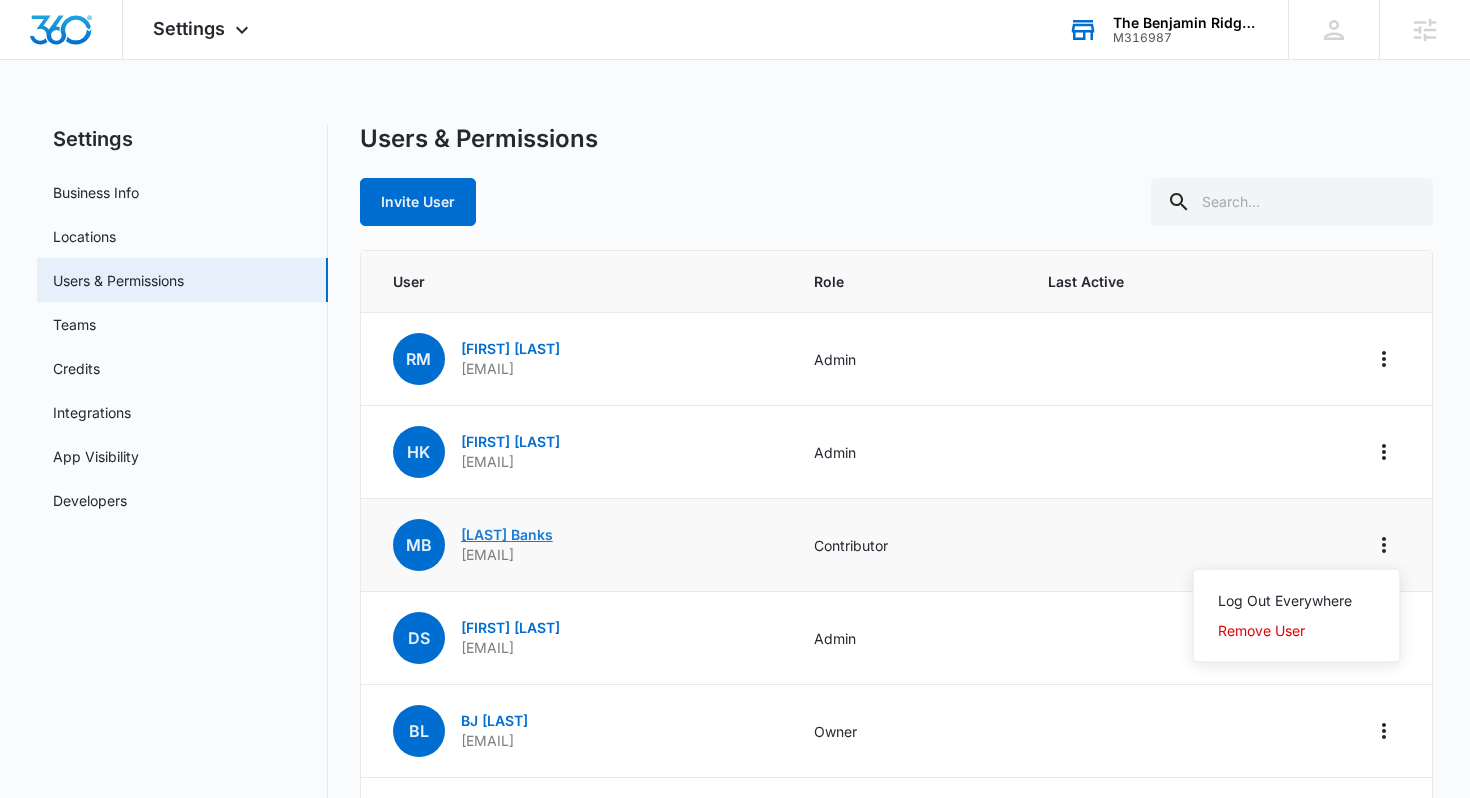 click on "[FIRST]   [LAST]" at bounding box center [507, 534] 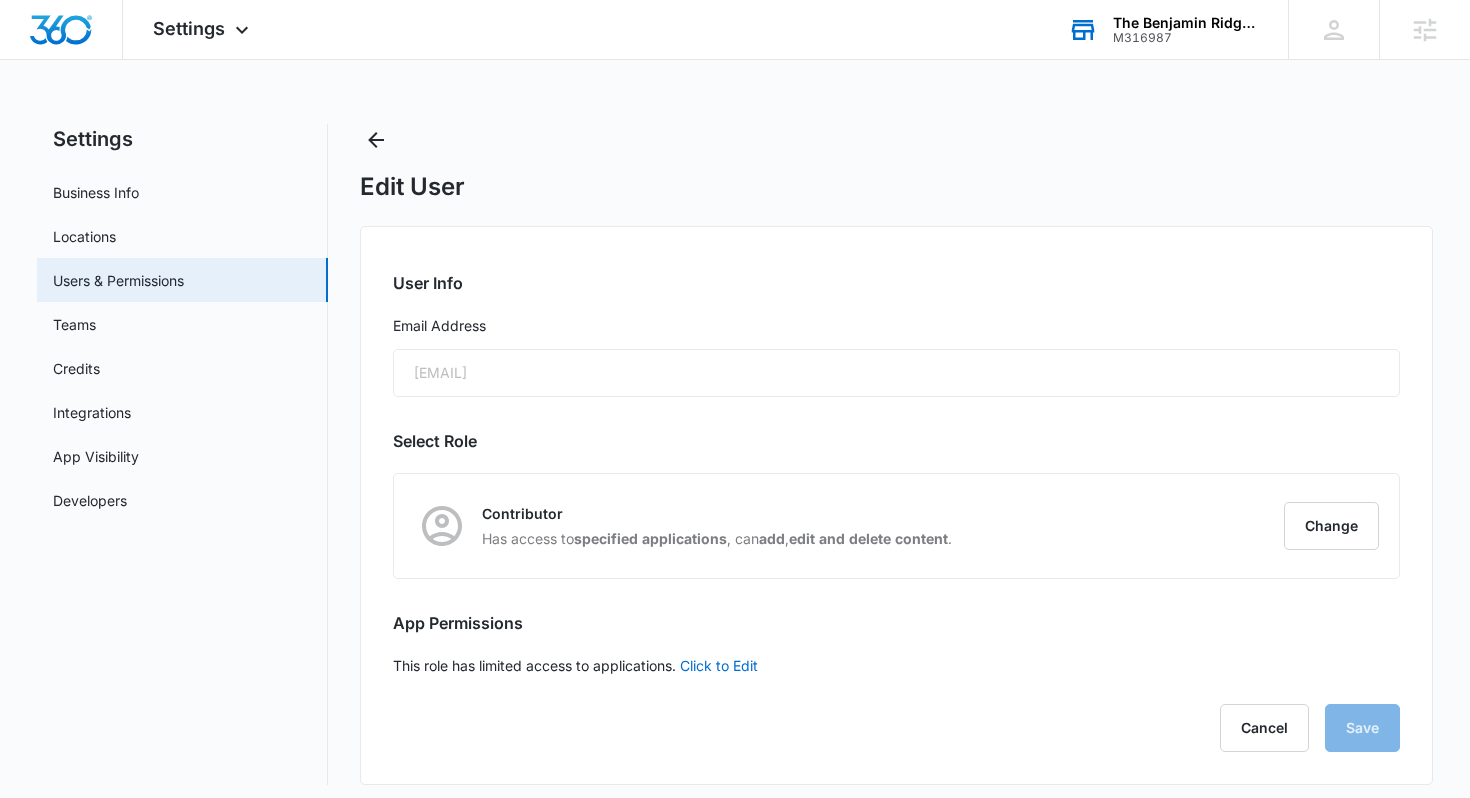 radio on "true" 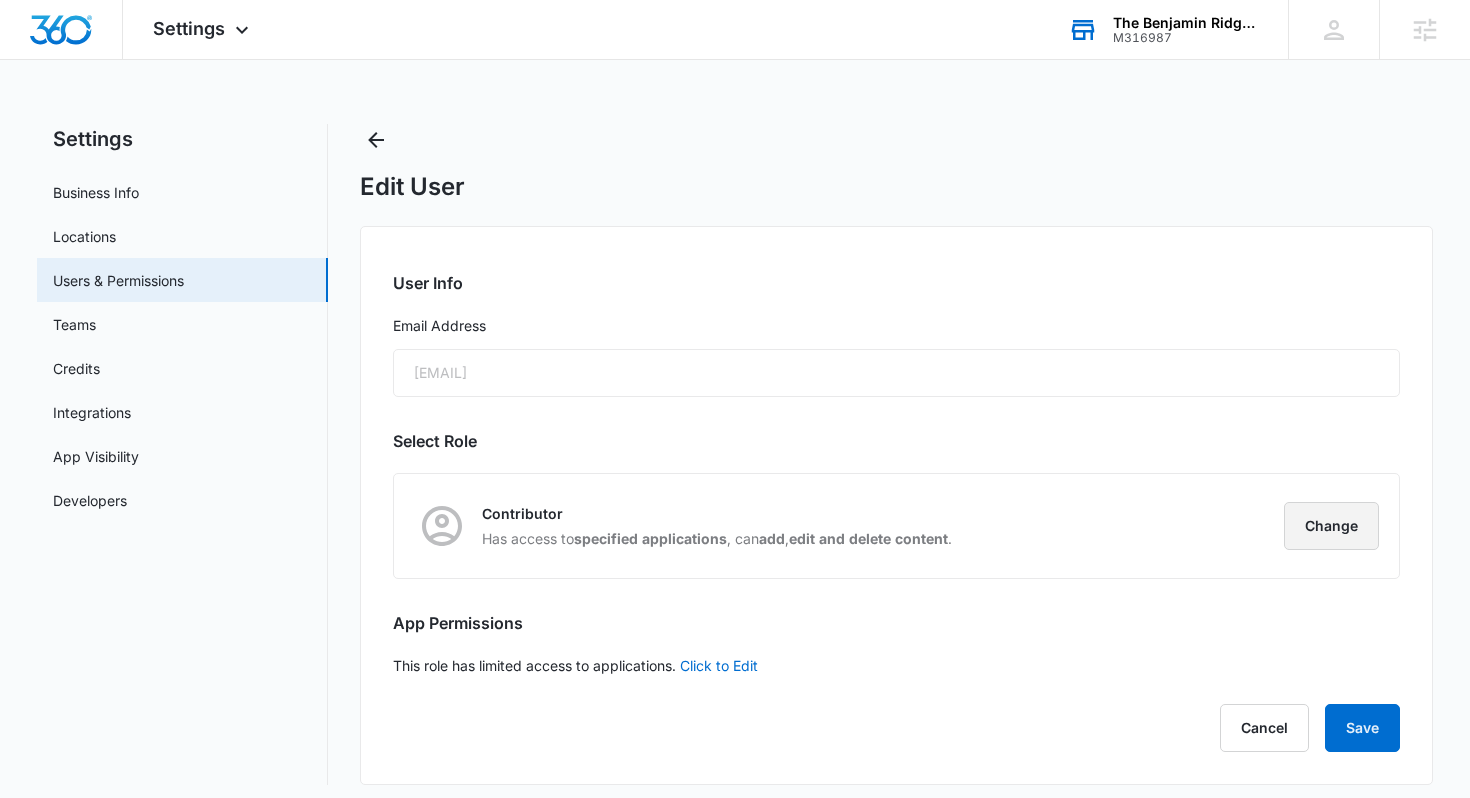 click on "Change" at bounding box center [1331, 526] 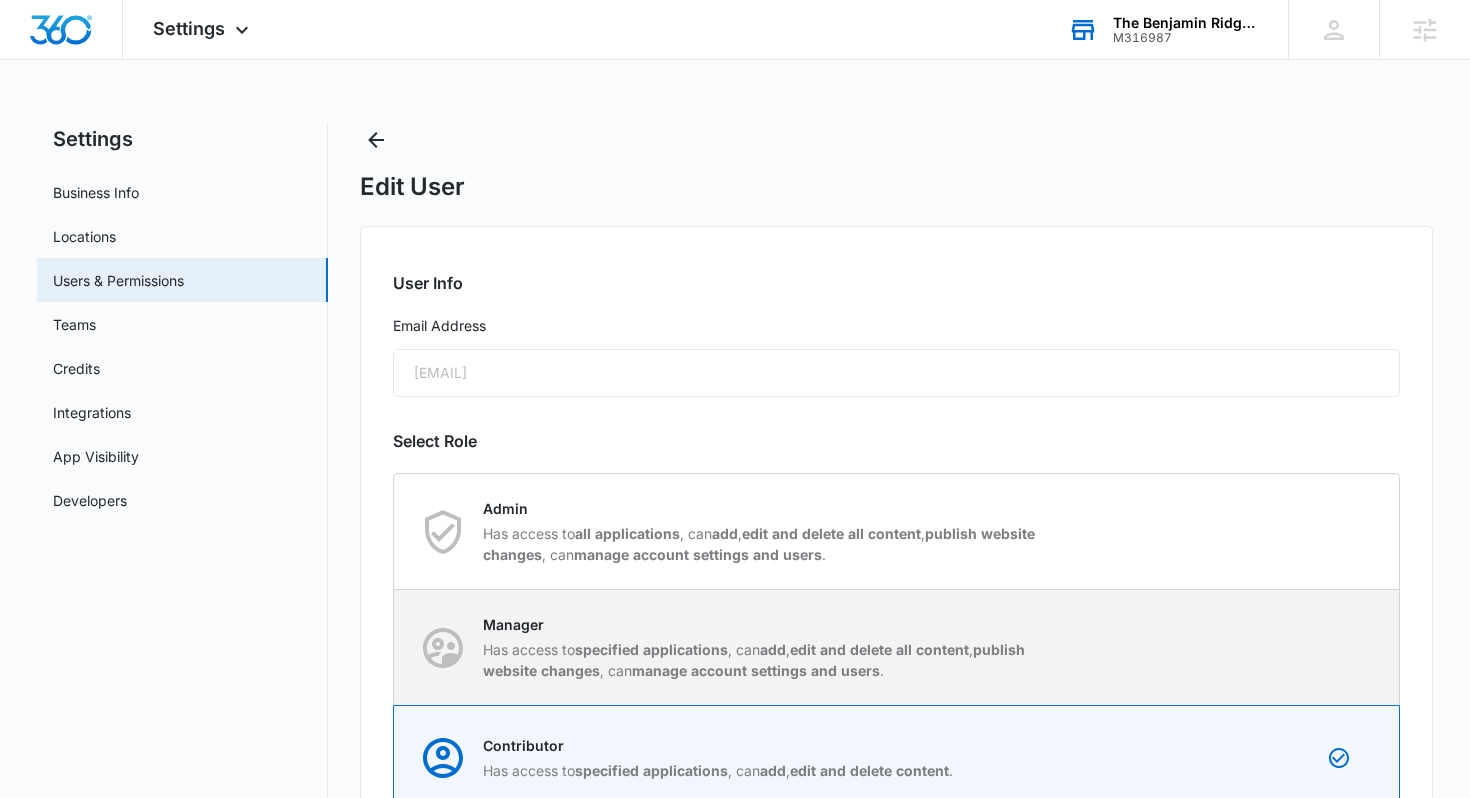 click on "Manager Has access to  specified applications , can  add ,  edit and delete all content ,  publish website changes , can  manage account settings and users ." at bounding box center (897, 647) 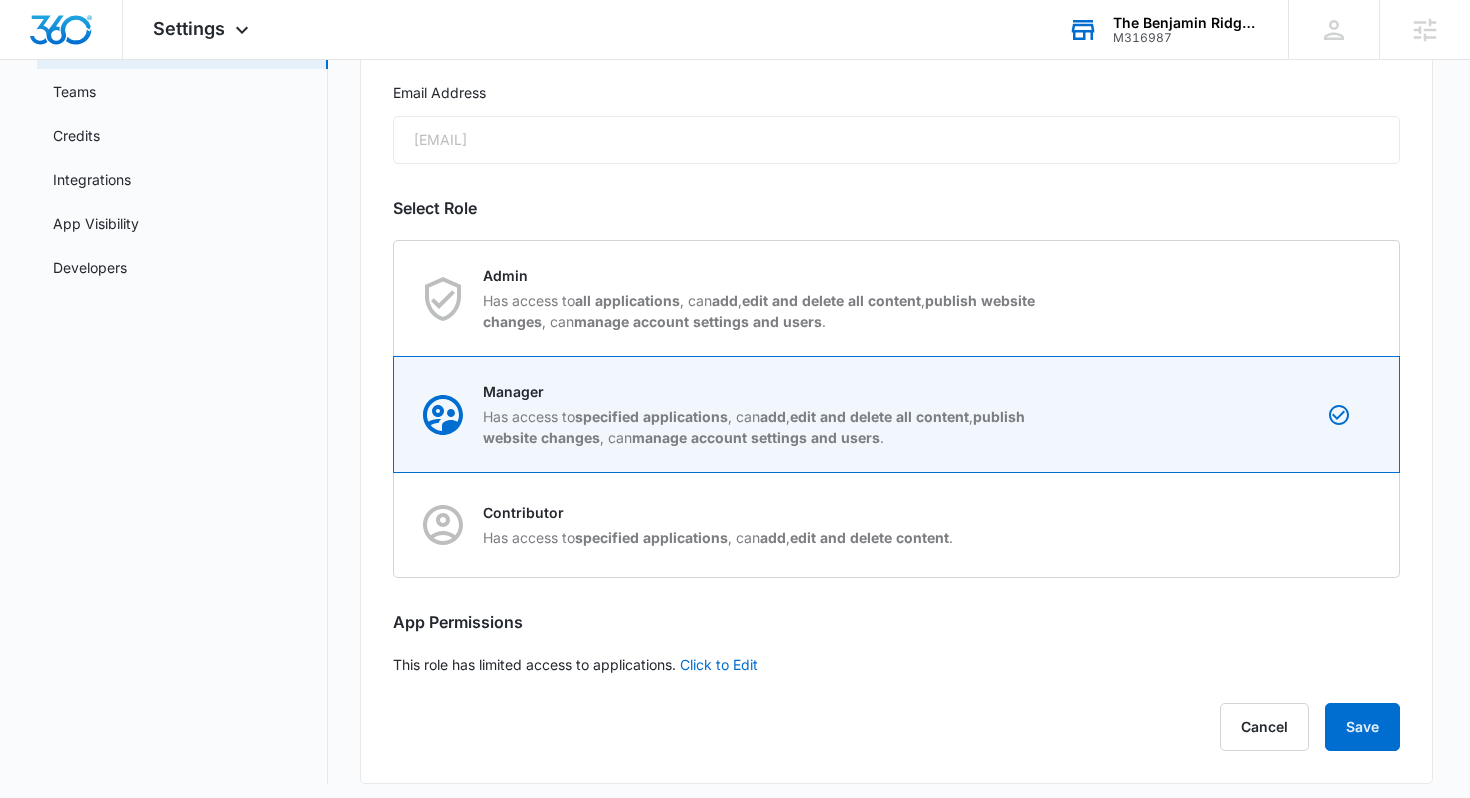 scroll, scrollTop: 243, scrollLeft: 0, axis: vertical 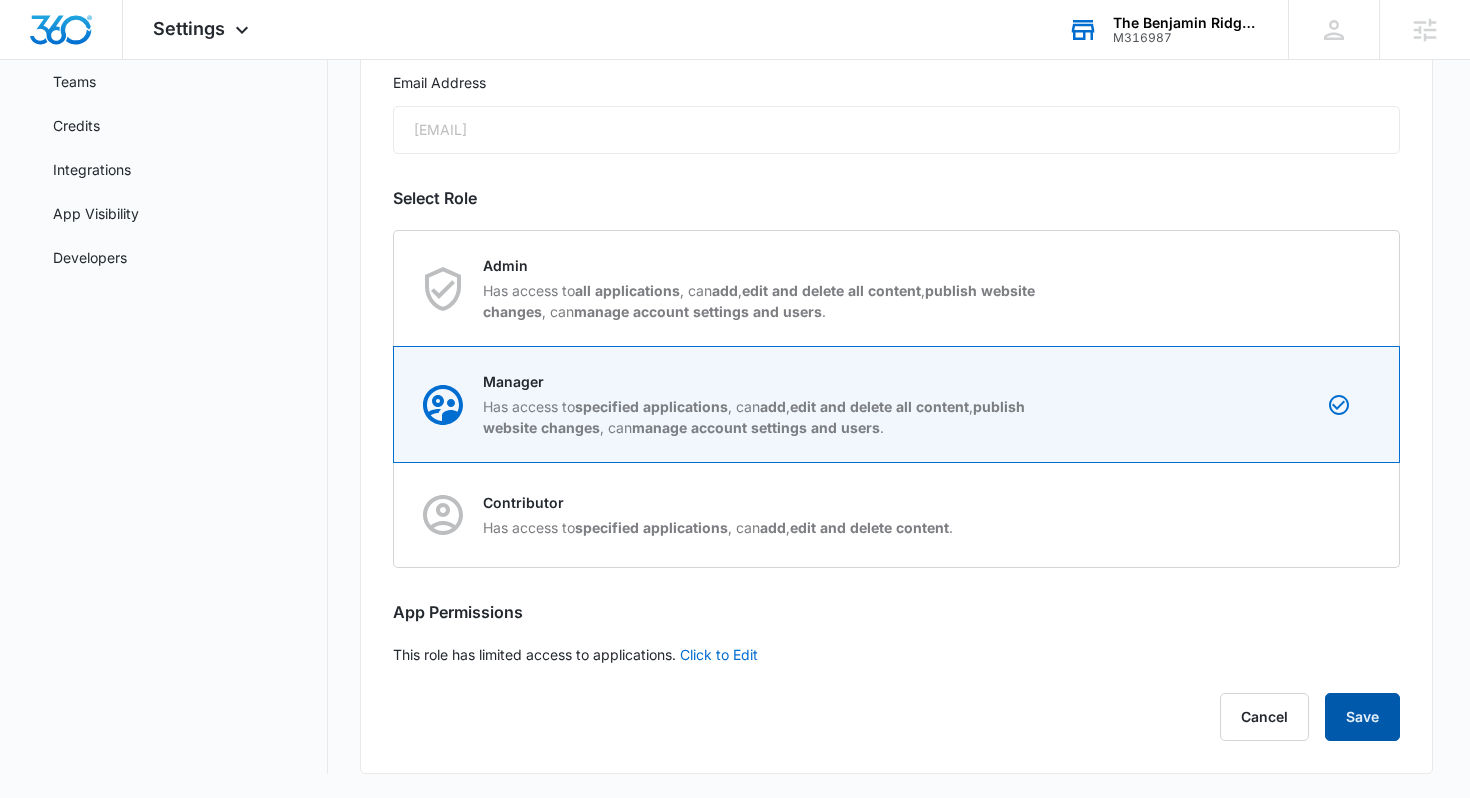 click on "Save" at bounding box center (1362, 717) 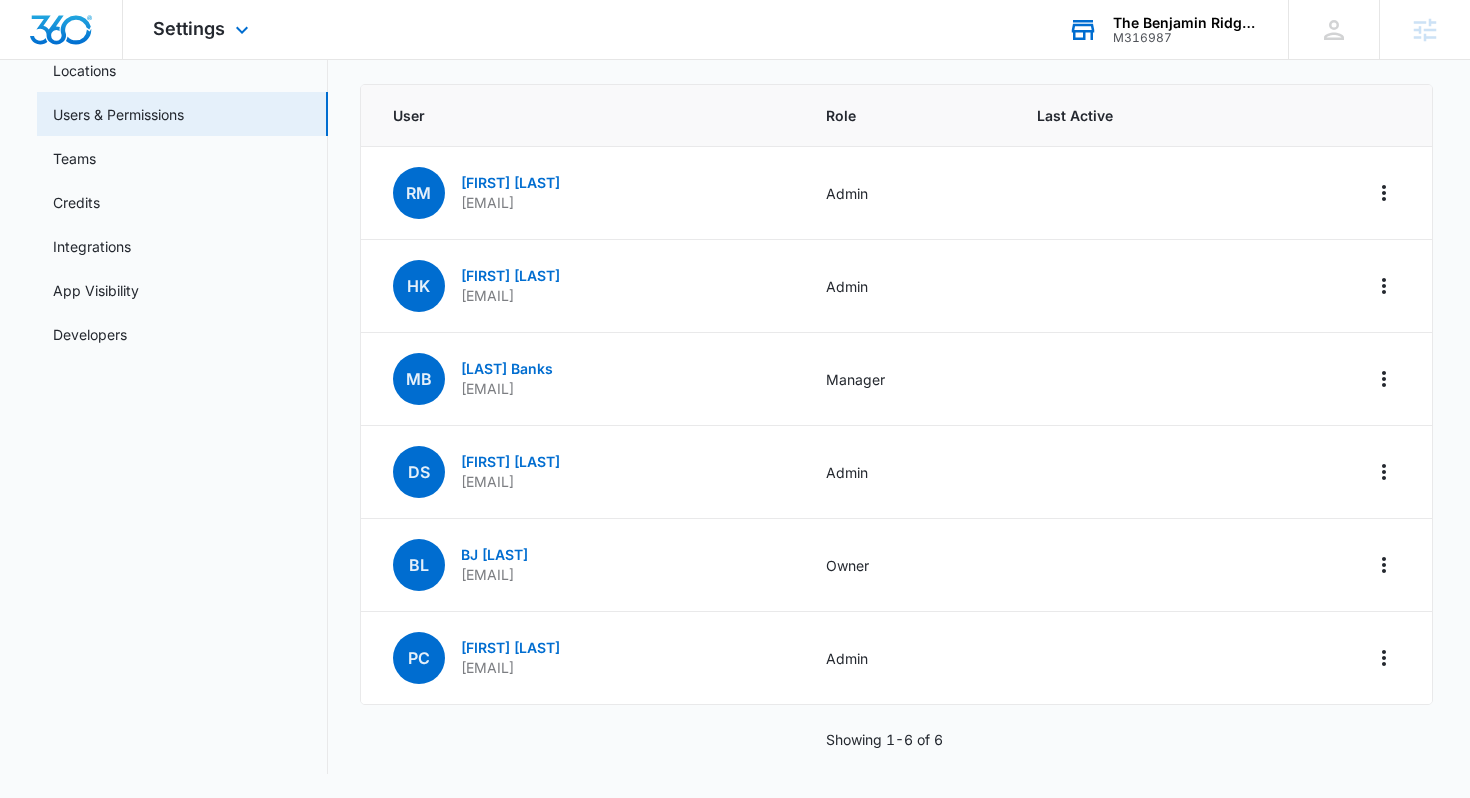 scroll, scrollTop: 0, scrollLeft: 0, axis: both 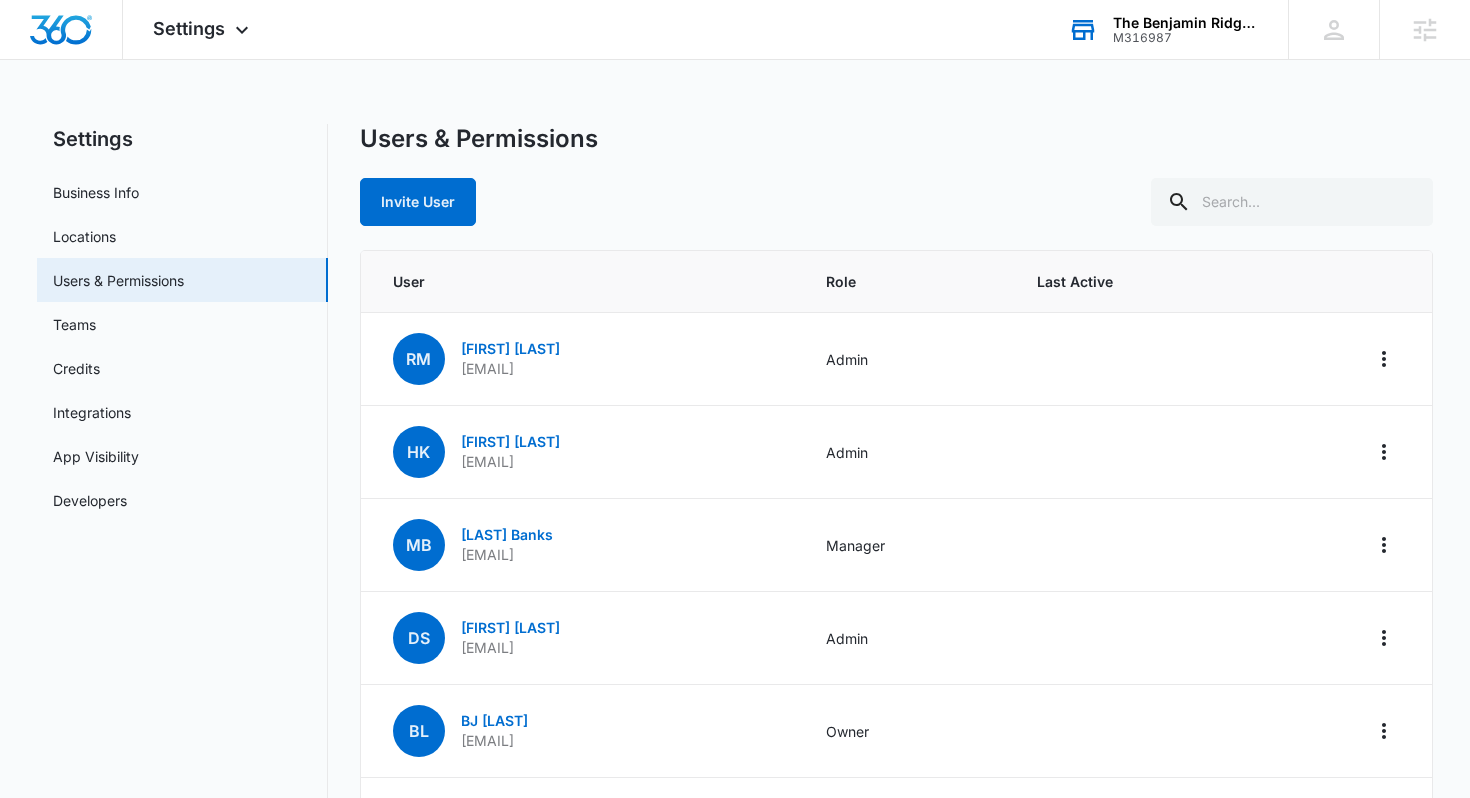 click on "M316987" at bounding box center [1186, 38] 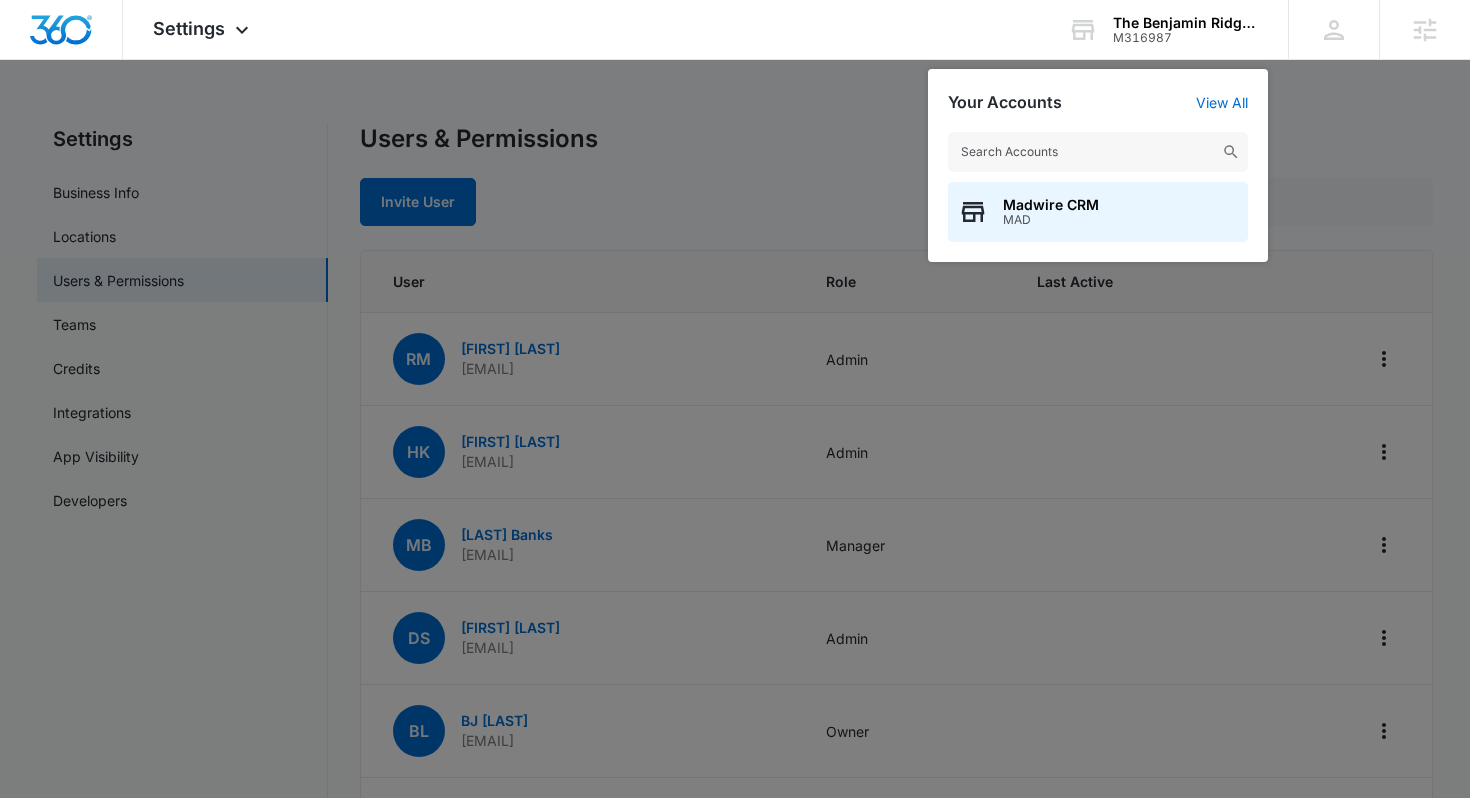 click at bounding box center [1098, 152] 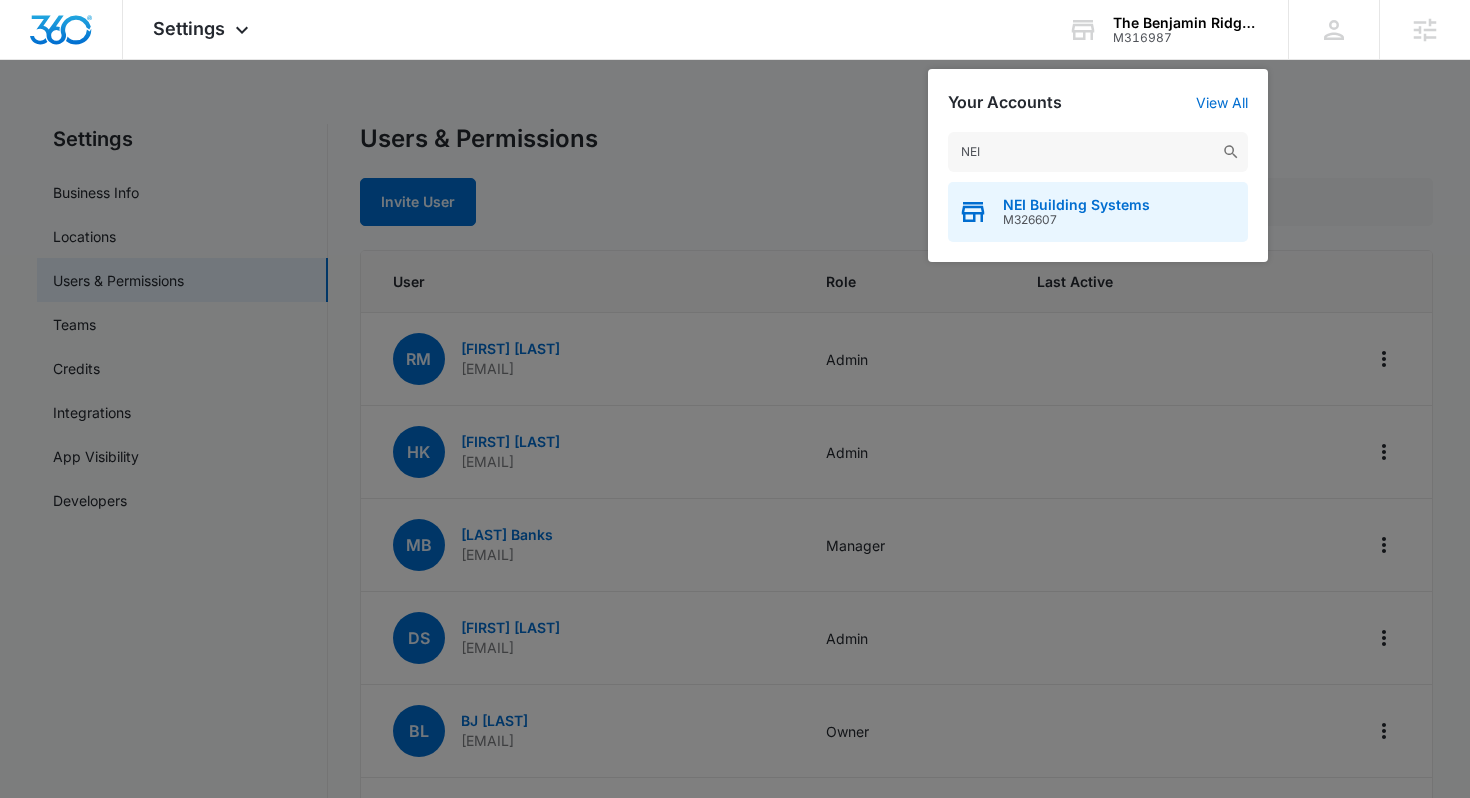 type on "NEI" 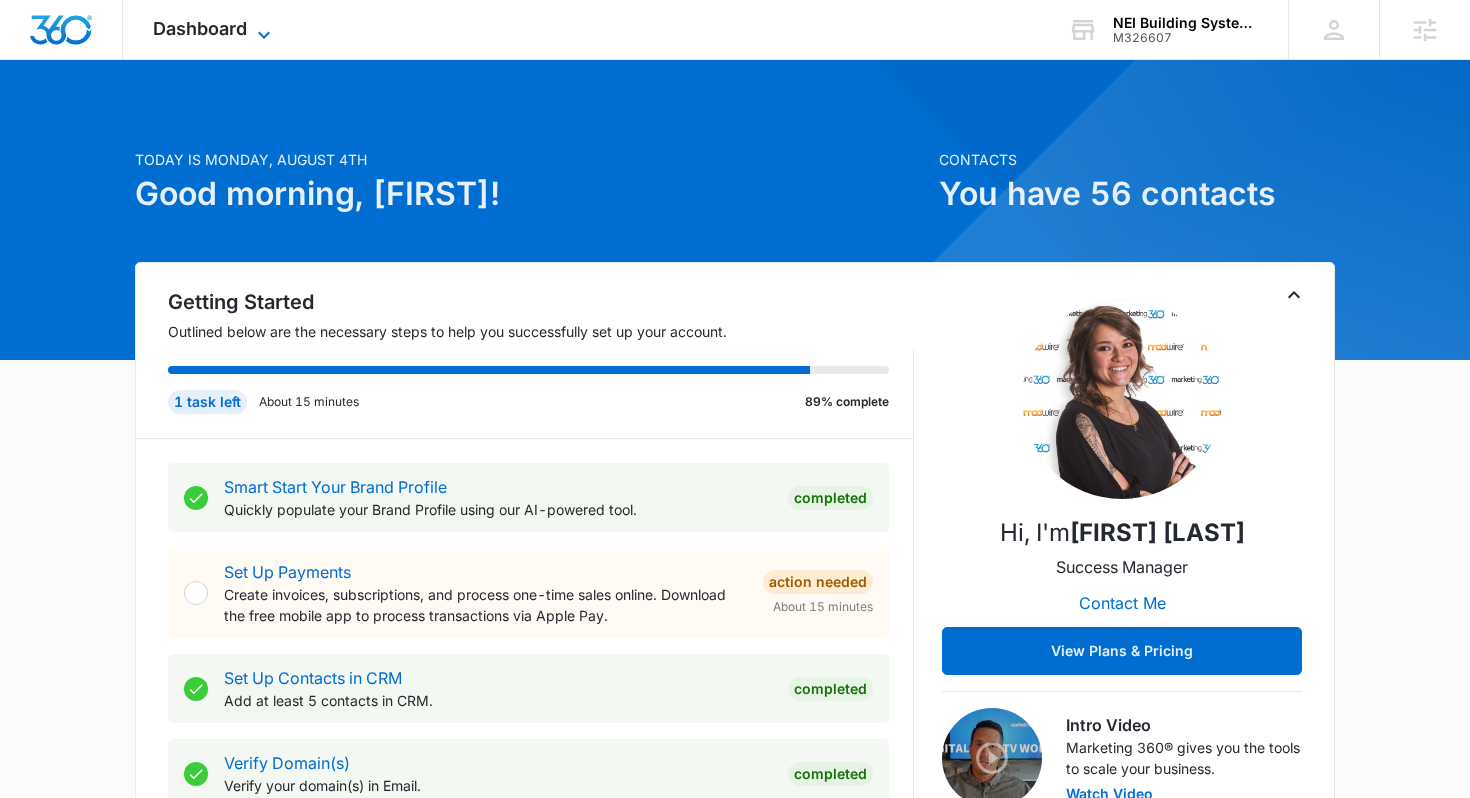 click on "Dashboard" at bounding box center [200, 28] 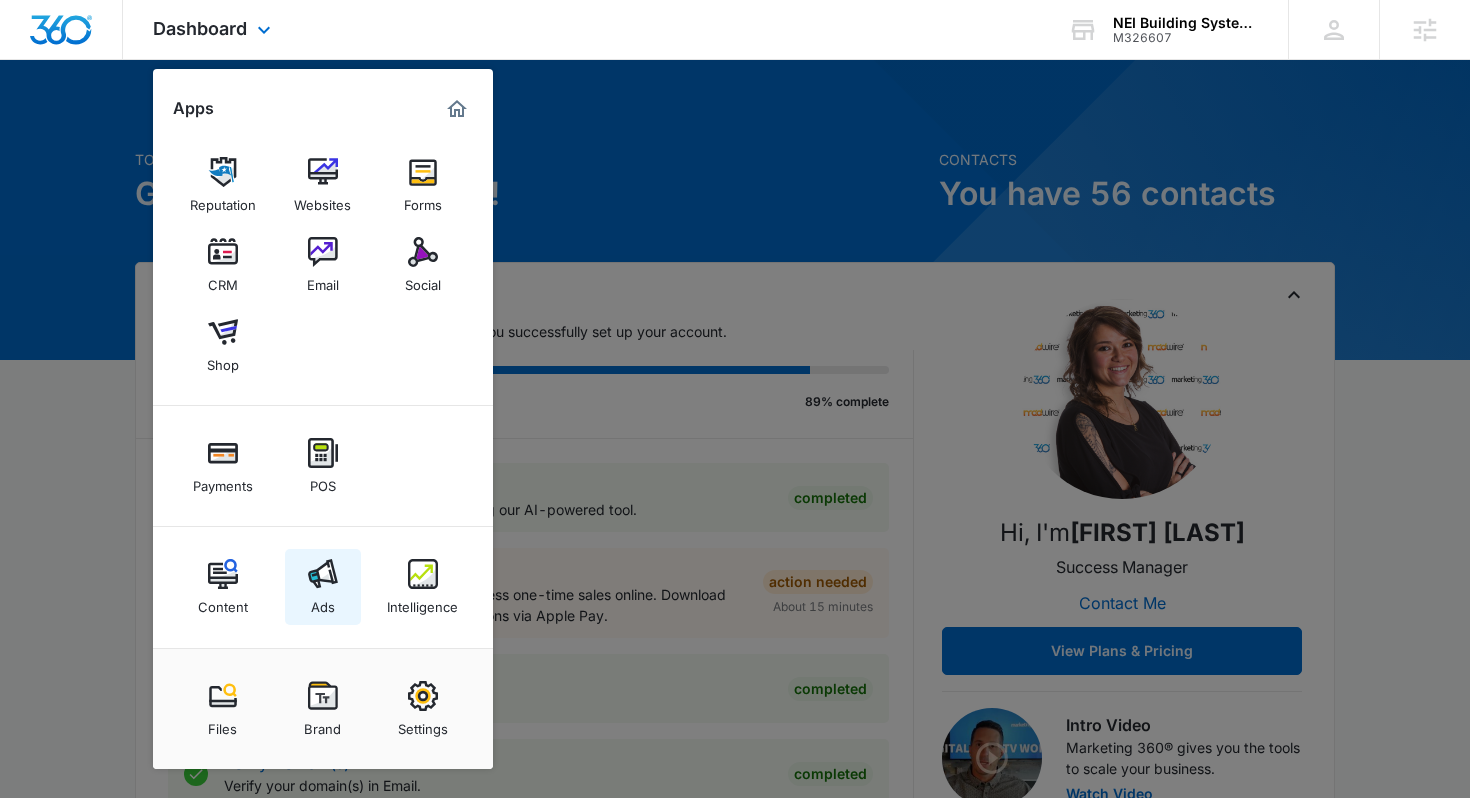 click at bounding box center (323, 574) 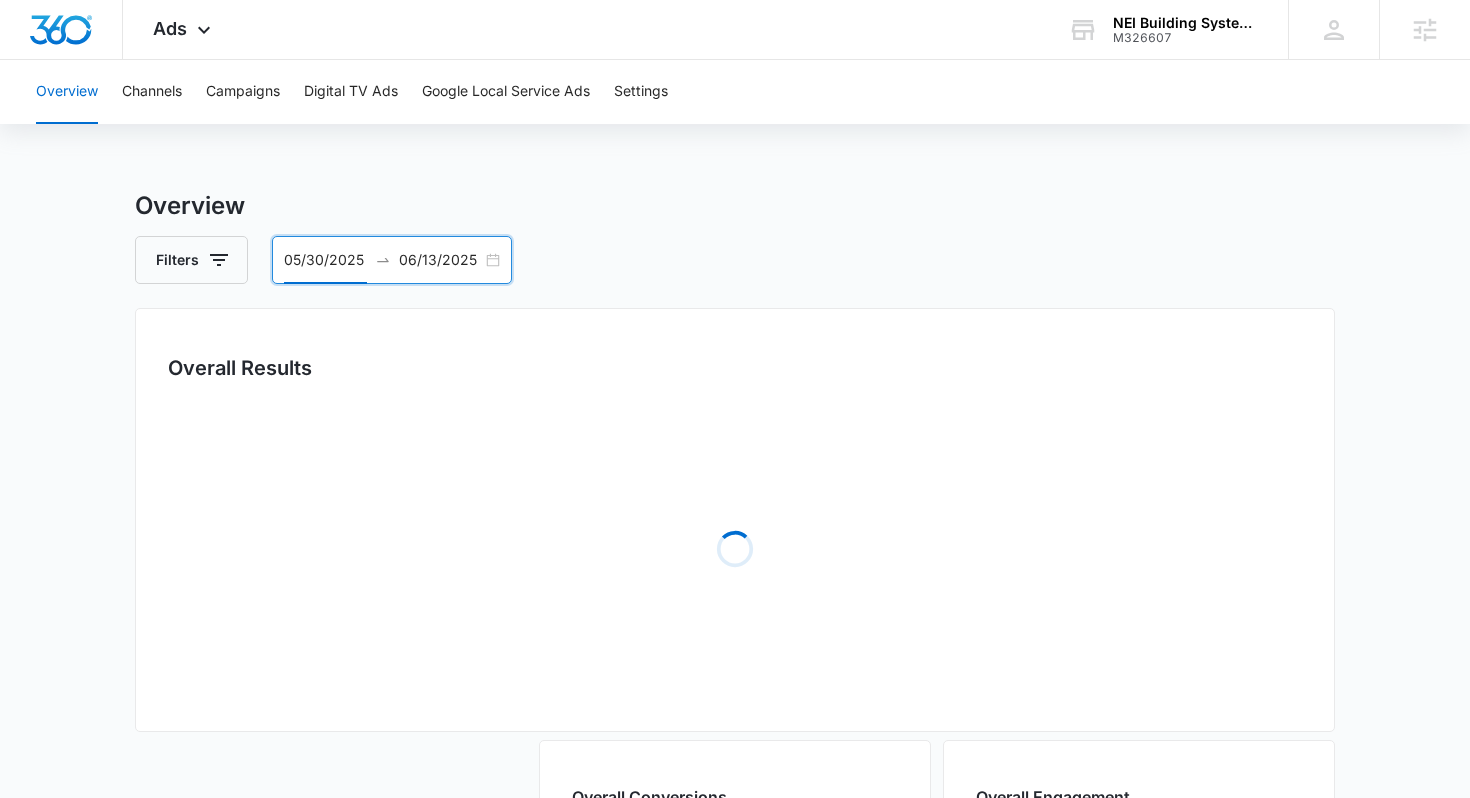click on "05/30/2025" at bounding box center (325, 260) 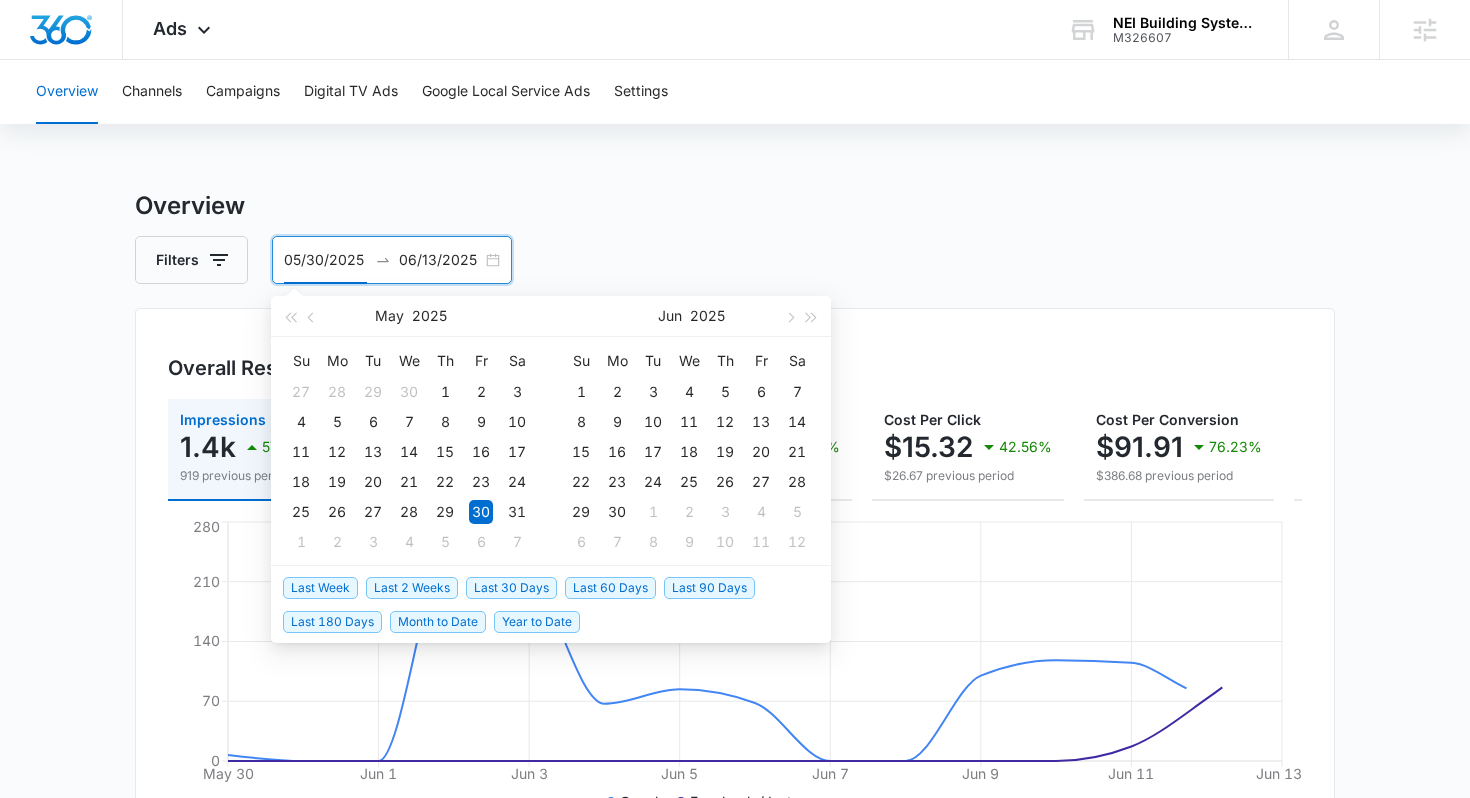 click on "Last 30 Days" at bounding box center (511, 588) 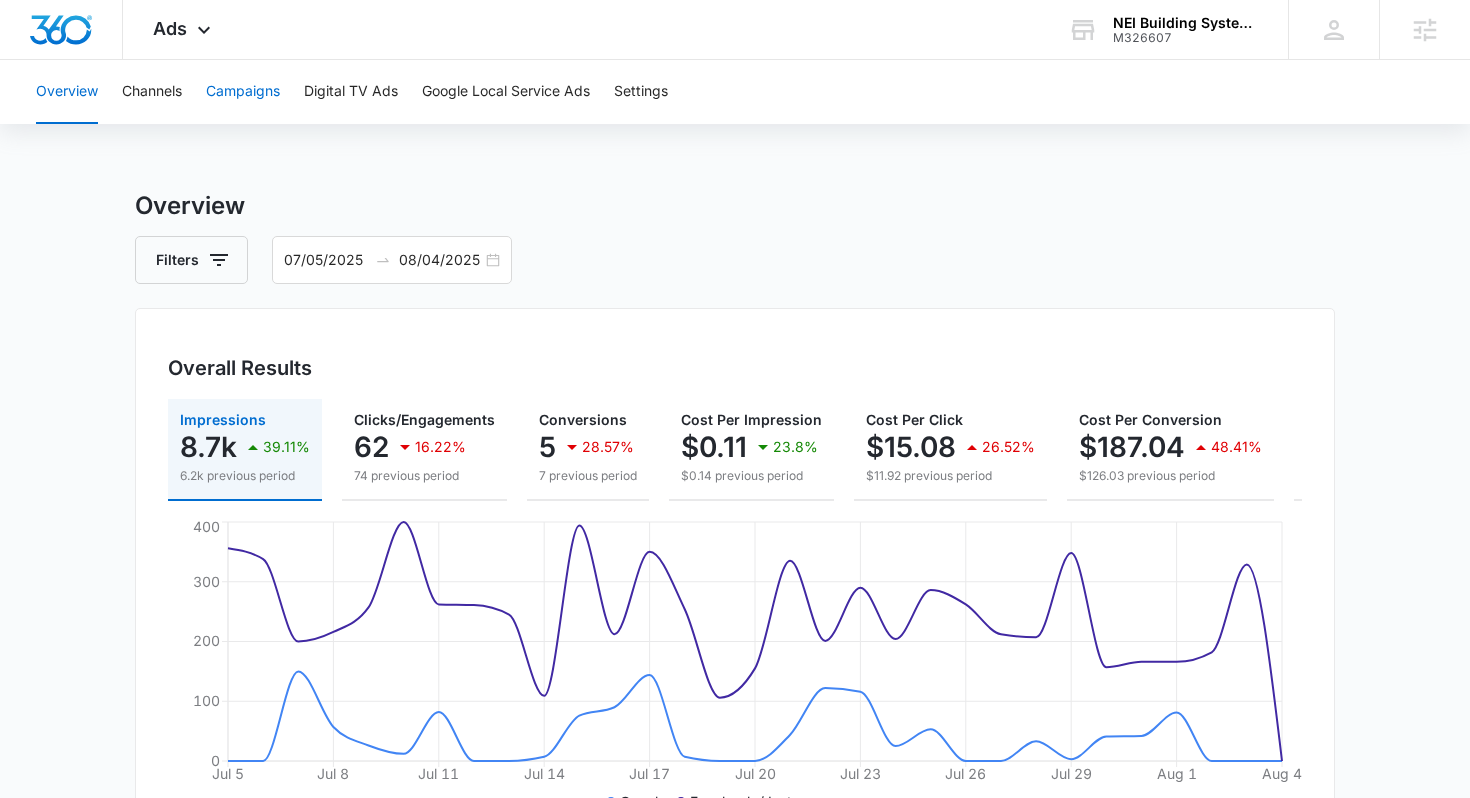 click on "Campaigns" at bounding box center [243, 92] 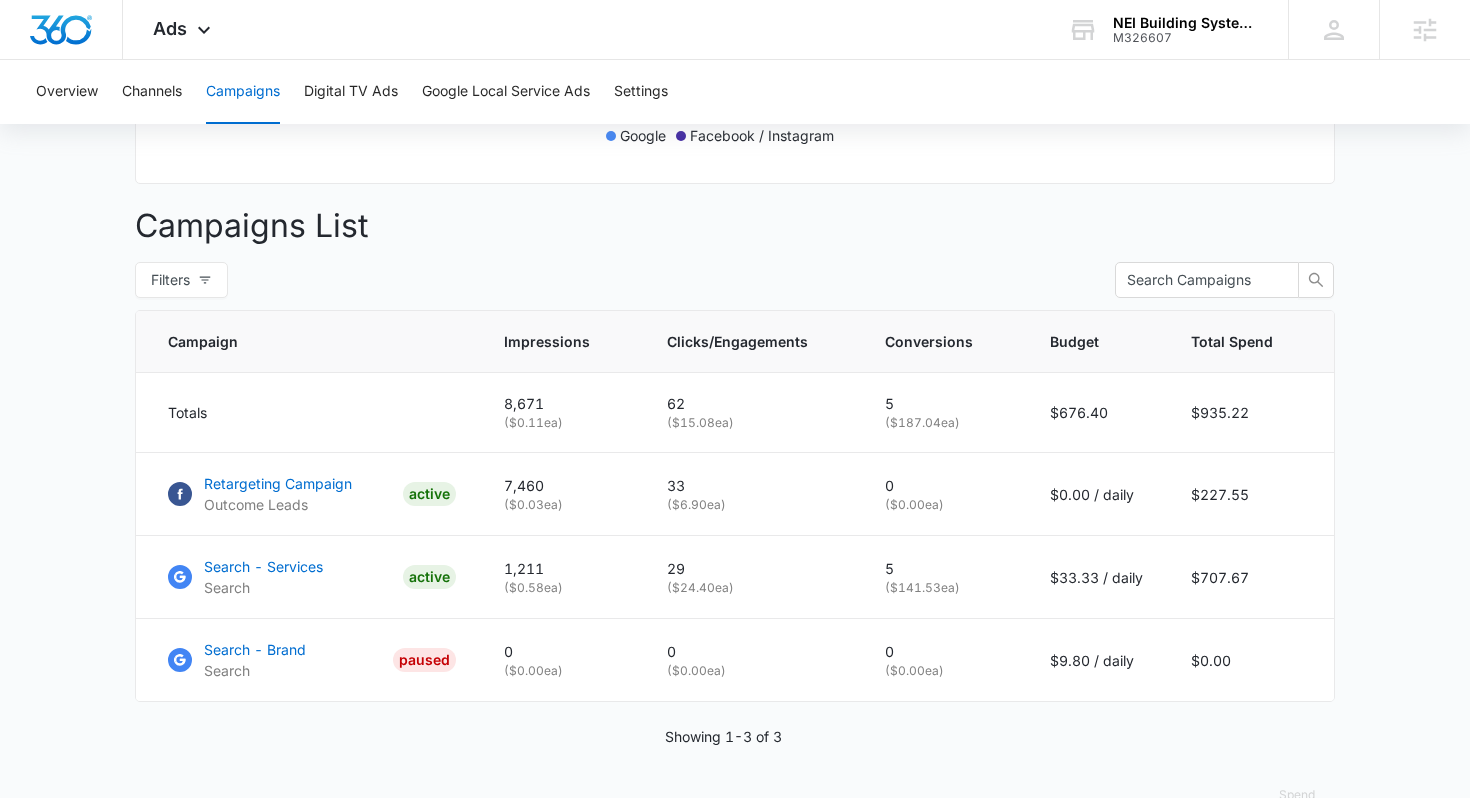scroll, scrollTop: 711, scrollLeft: 0, axis: vertical 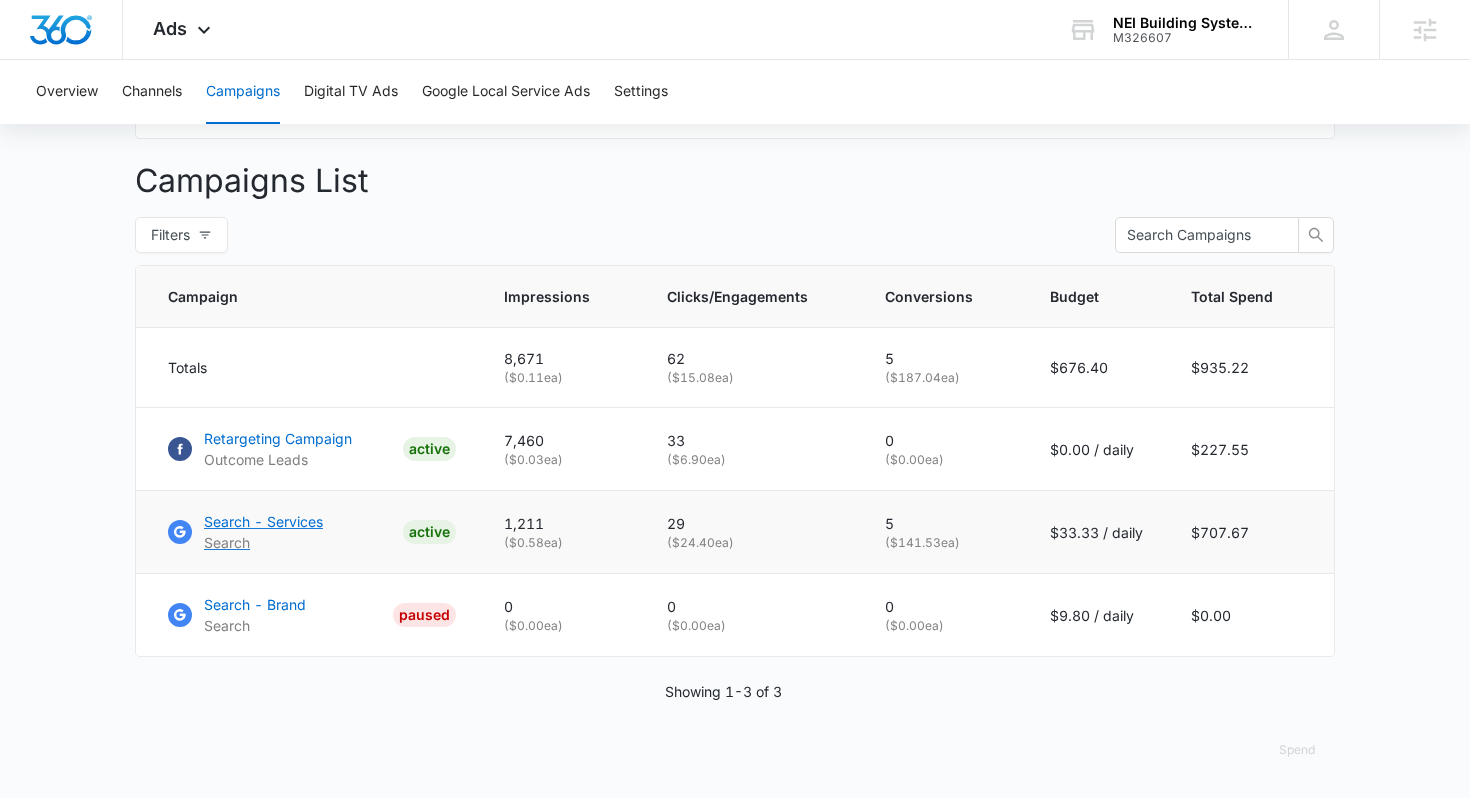 click on "Search - Services" at bounding box center [263, 521] 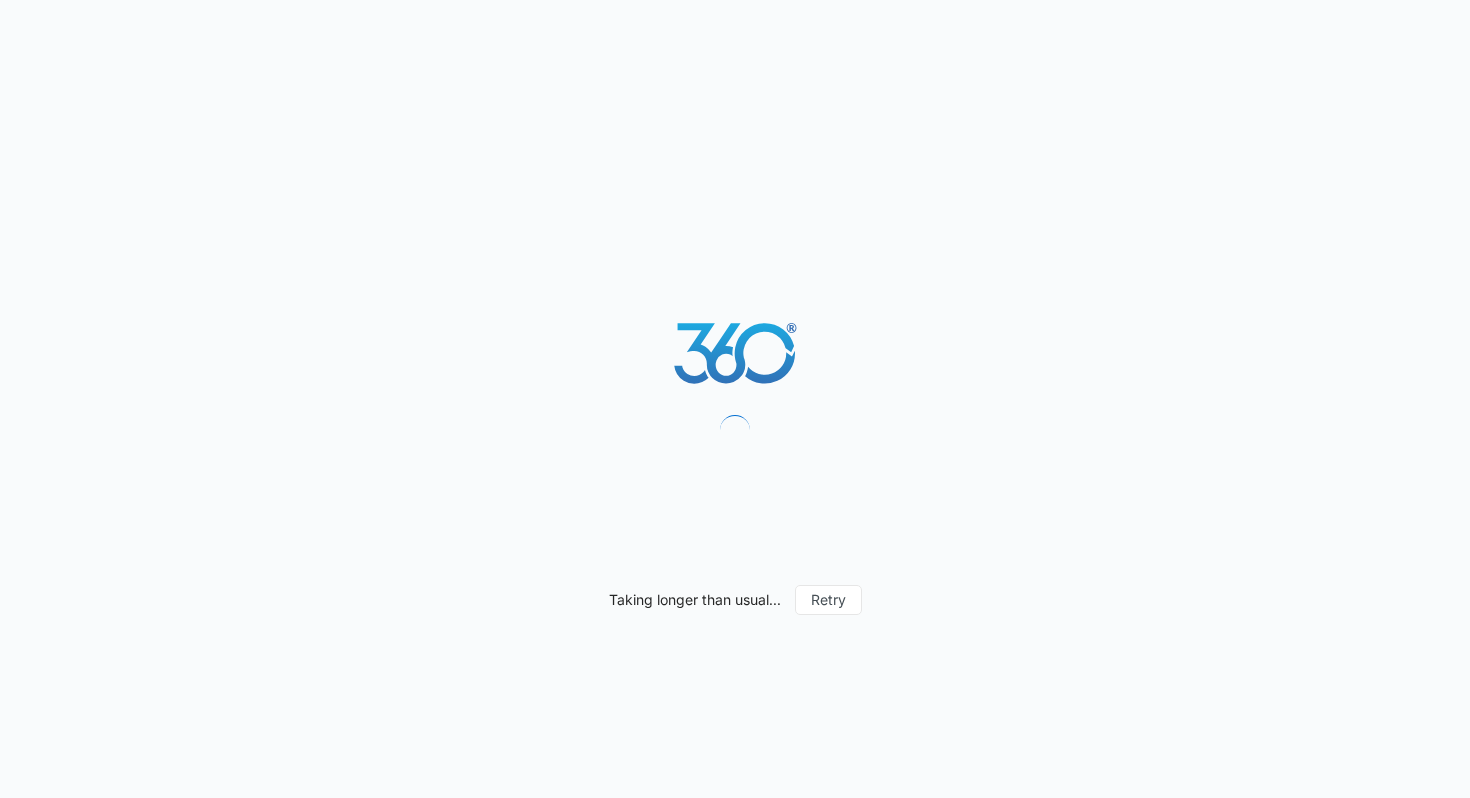 scroll, scrollTop: 0, scrollLeft: 0, axis: both 